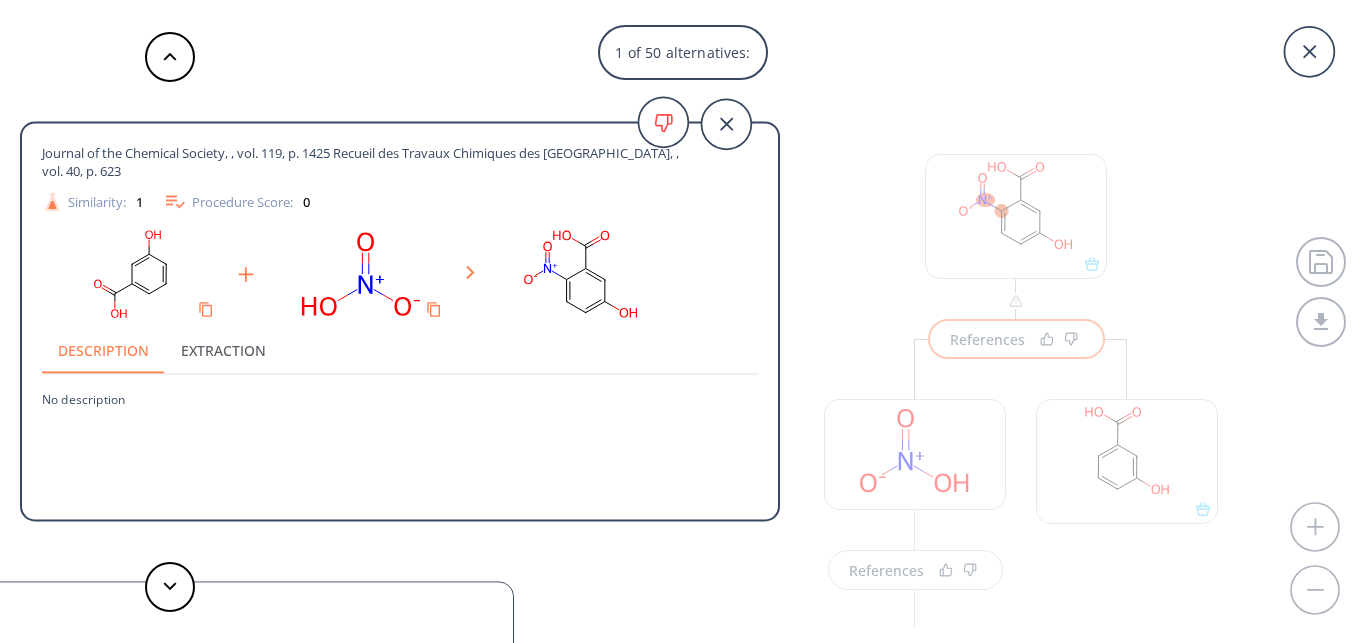 scroll, scrollTop: 0, scrollLeft: 0, axis: both 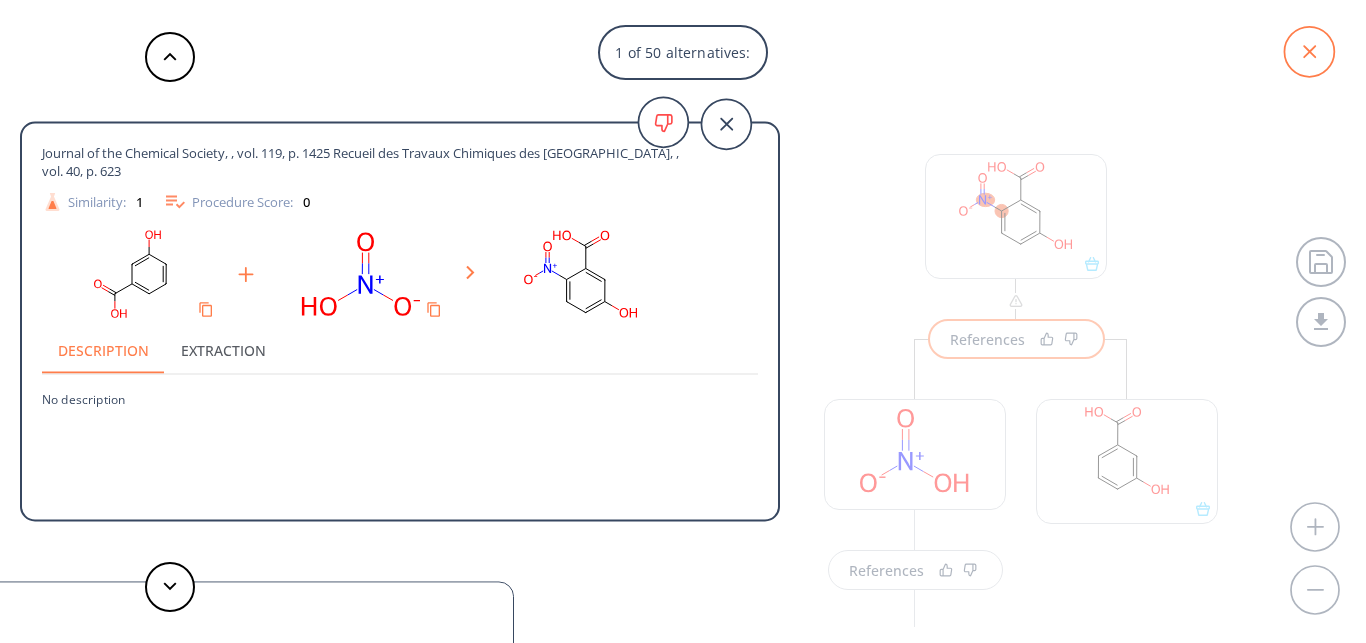click 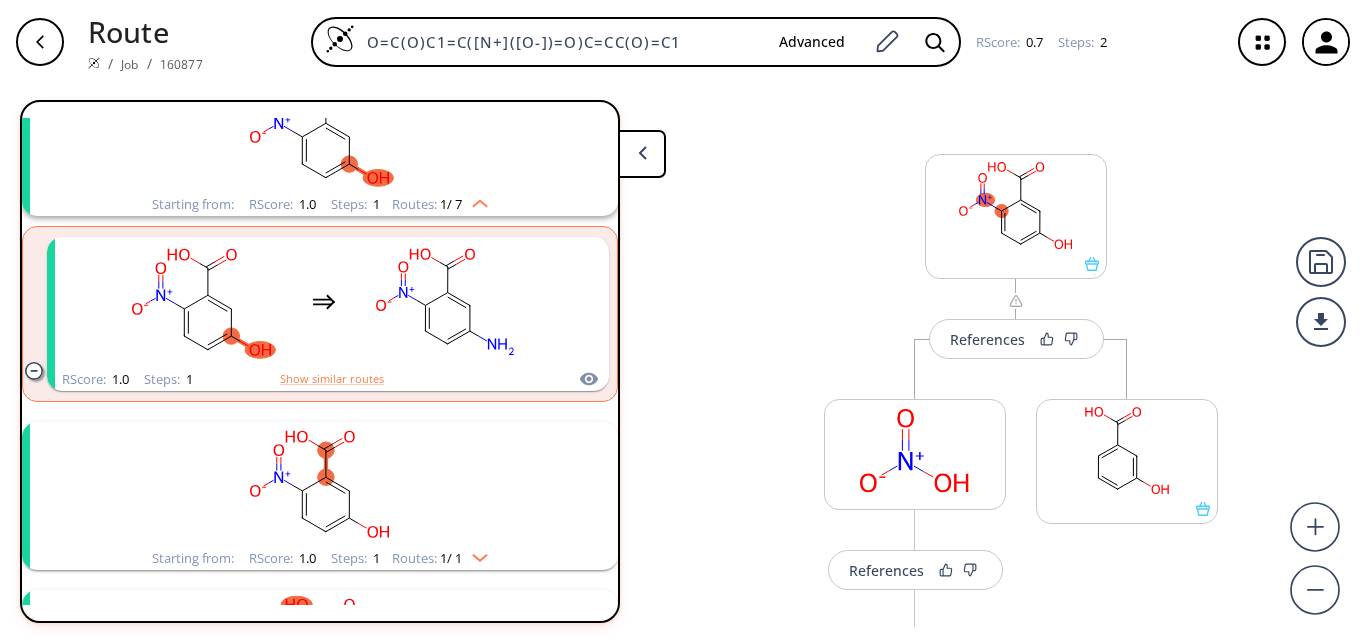 scroll, scrollTop: 0, scrollLeft: 0, axis: both 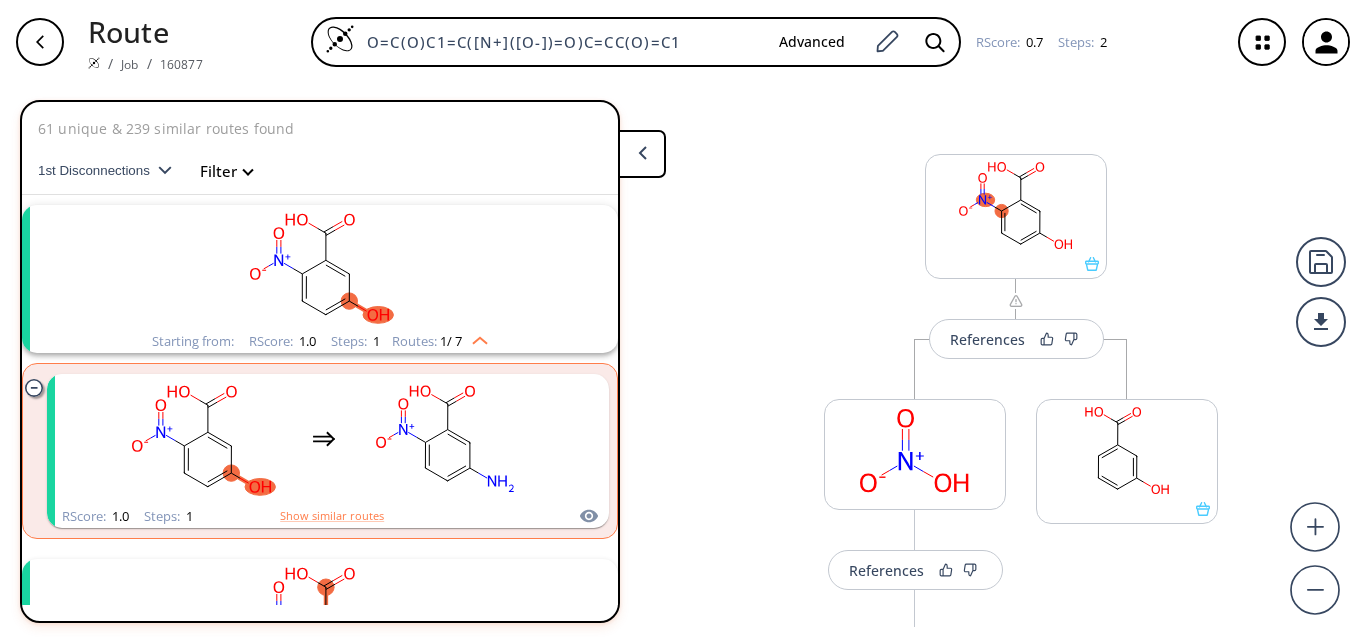 drag, startPoint x: 674, startPoint y: 45, endPoint x: 285, endPoint y: 64, distance: 389.46375 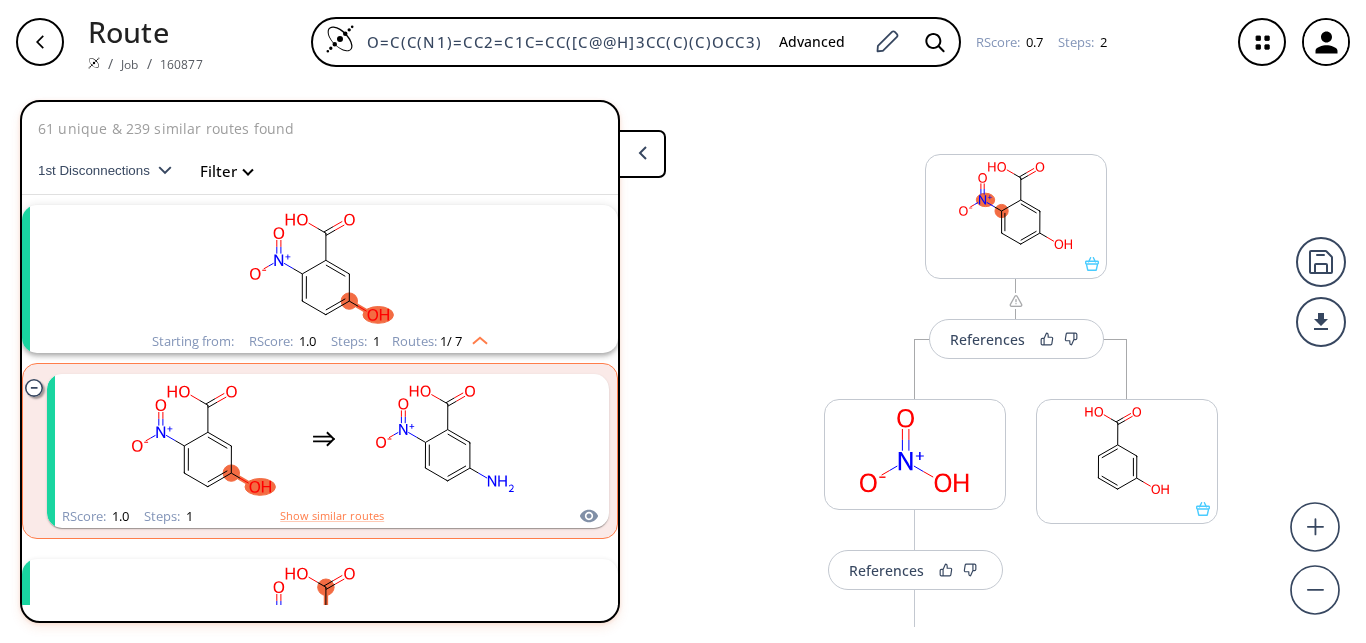 scroll, scrollTop: 0, scrollLeft: 112, axis: horizontal 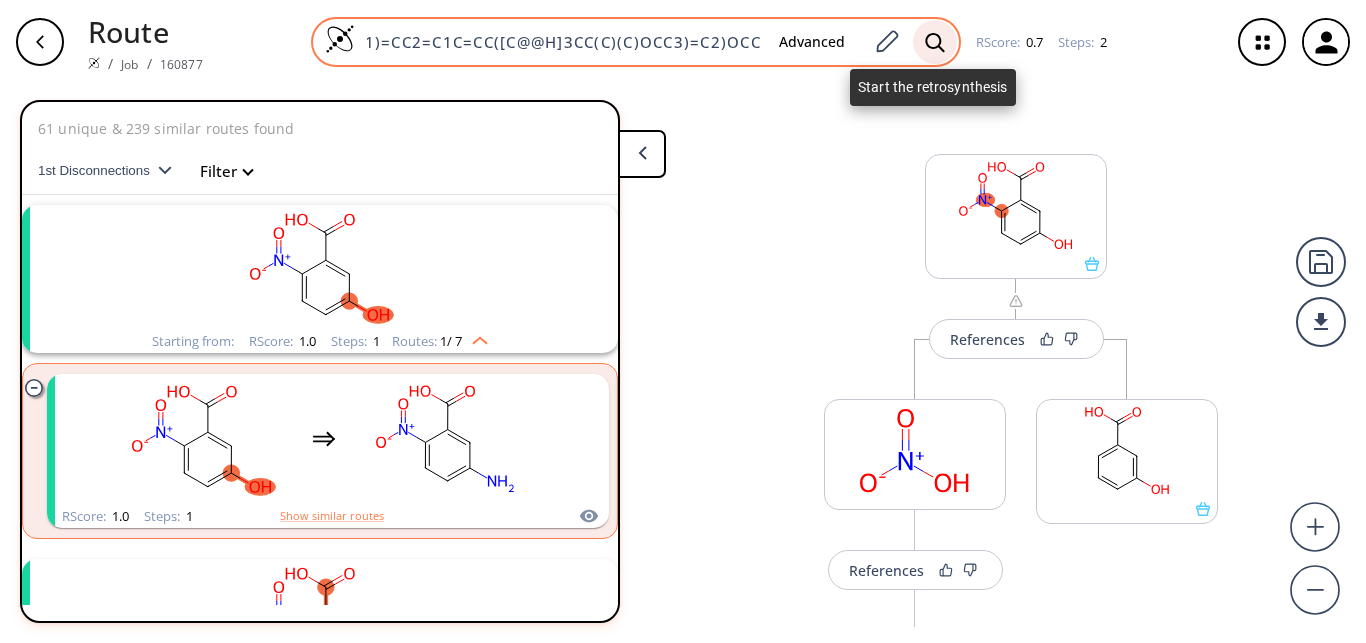 type on "O=C(C(N1)=CC2=C1C=CC([C@@H]3CC(C)(C)OCC3)=C2)OCC" 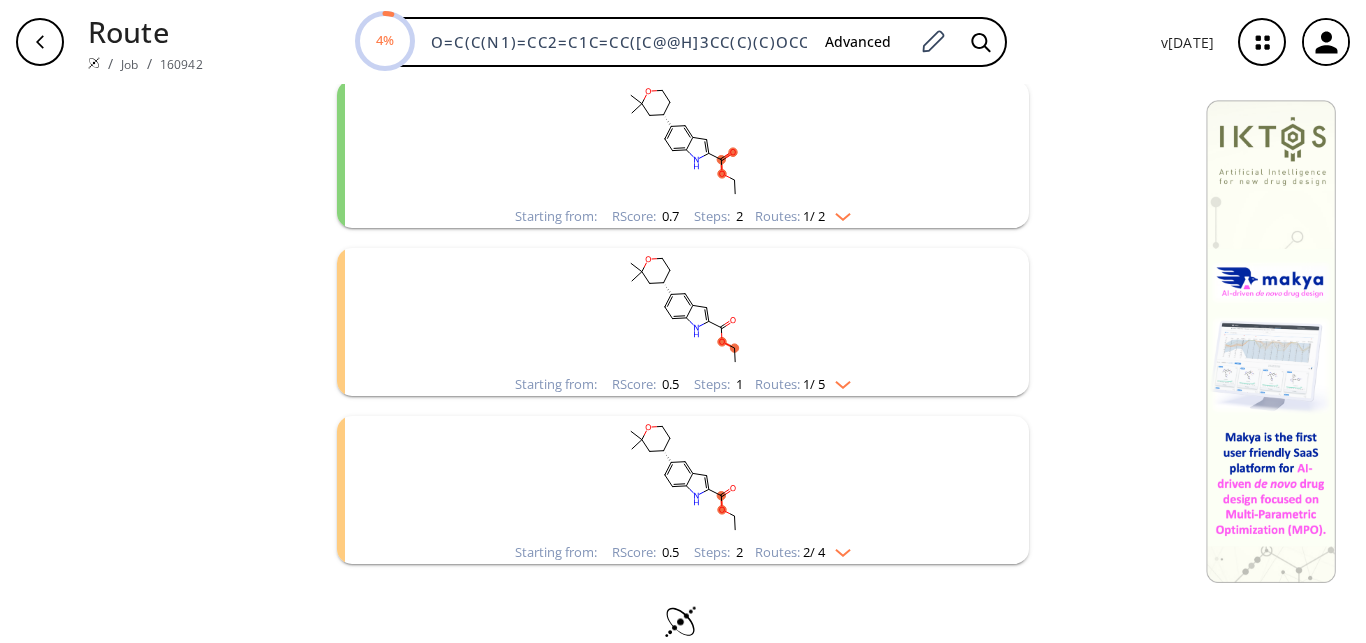 scroll, scrollTop: 289, scrollLeft: 0, axis: vertical 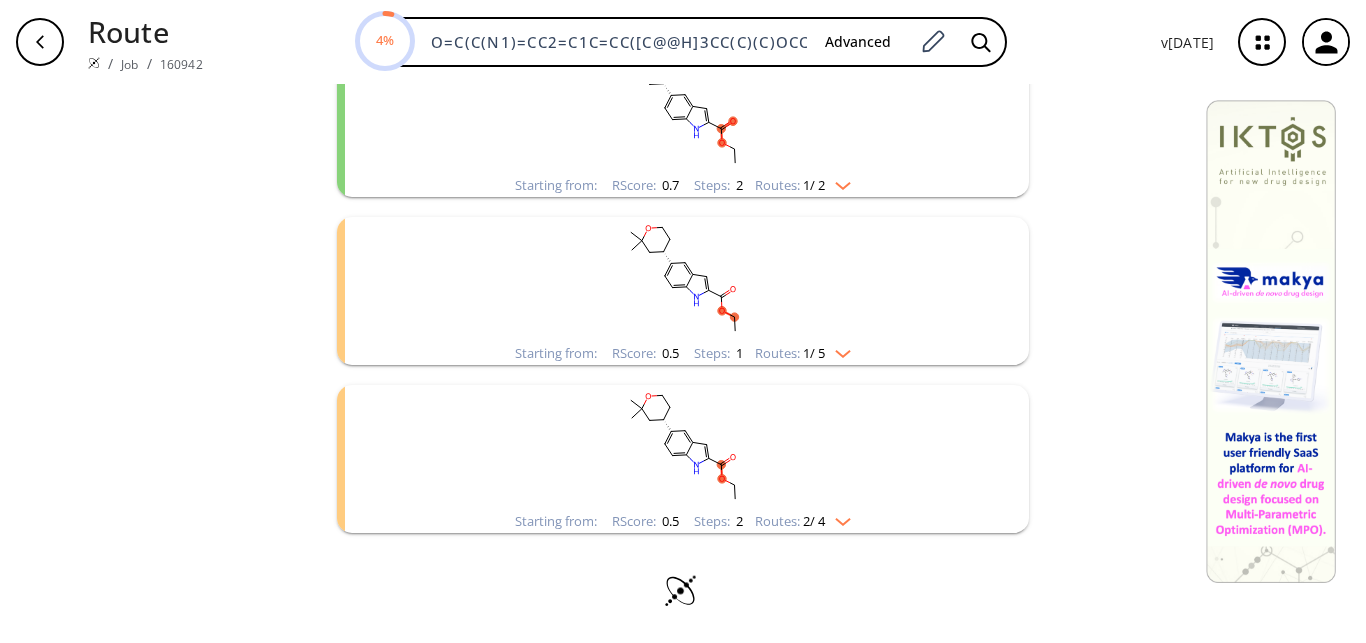 click 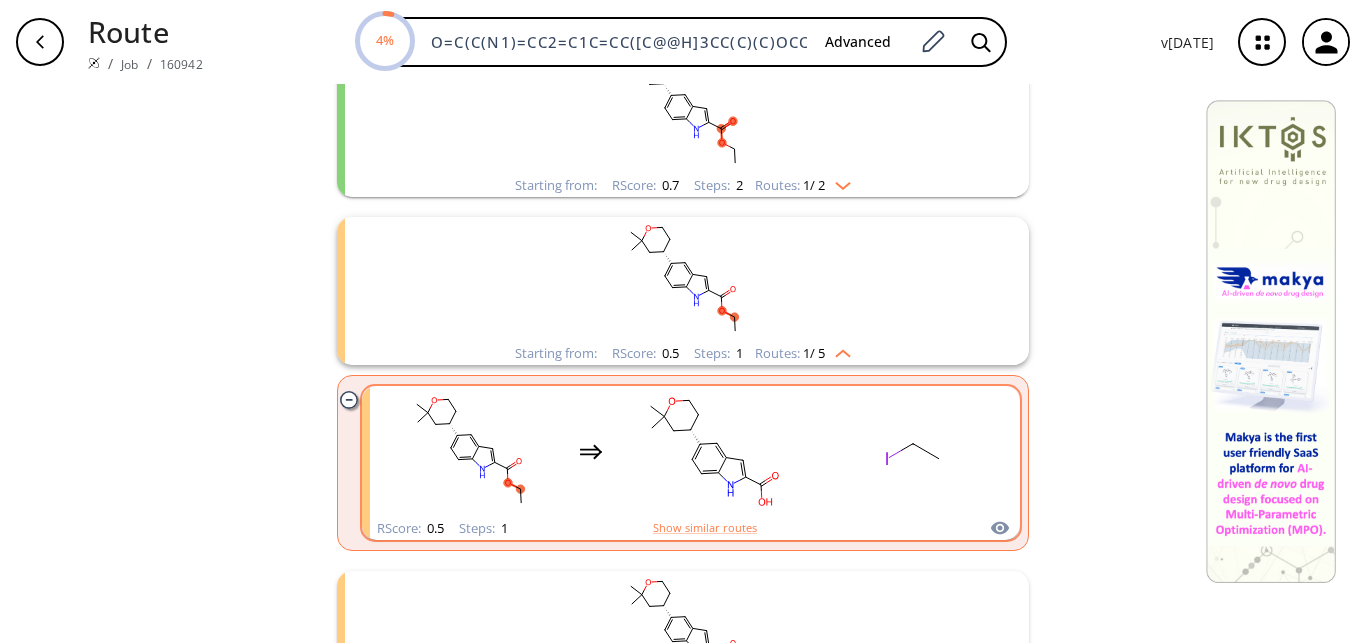 scroll, scrollTop: 475, scrollLeft: 0, axis: vertical 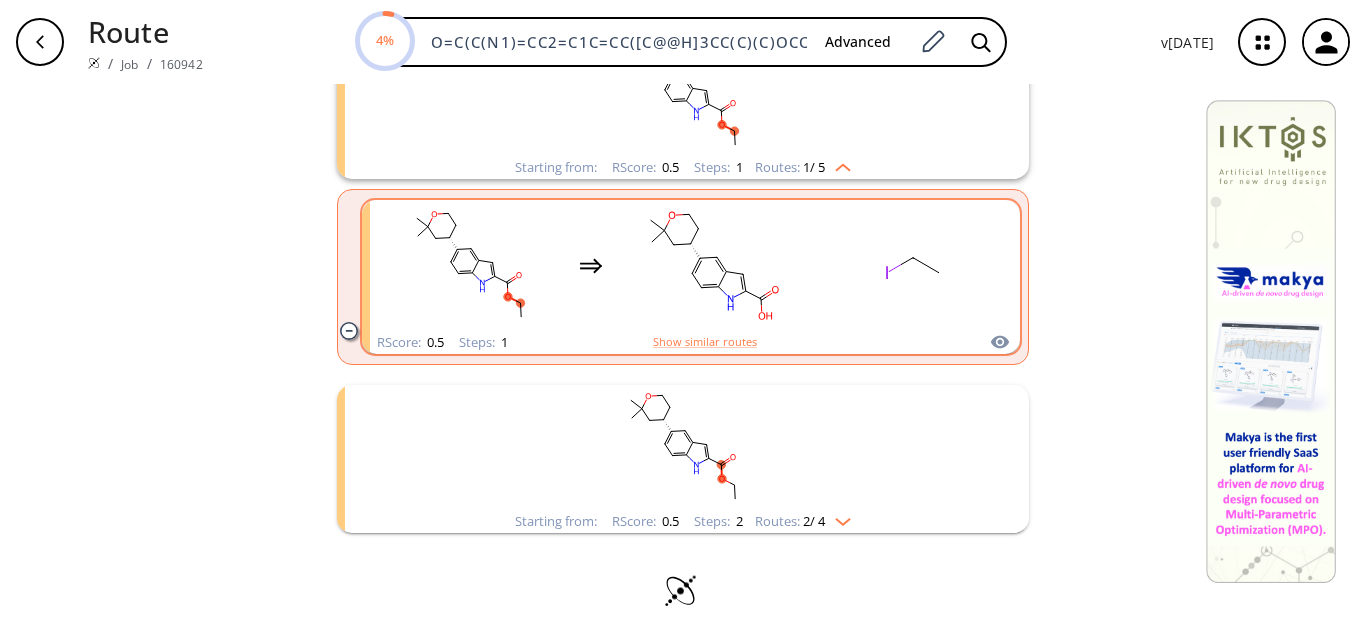 click 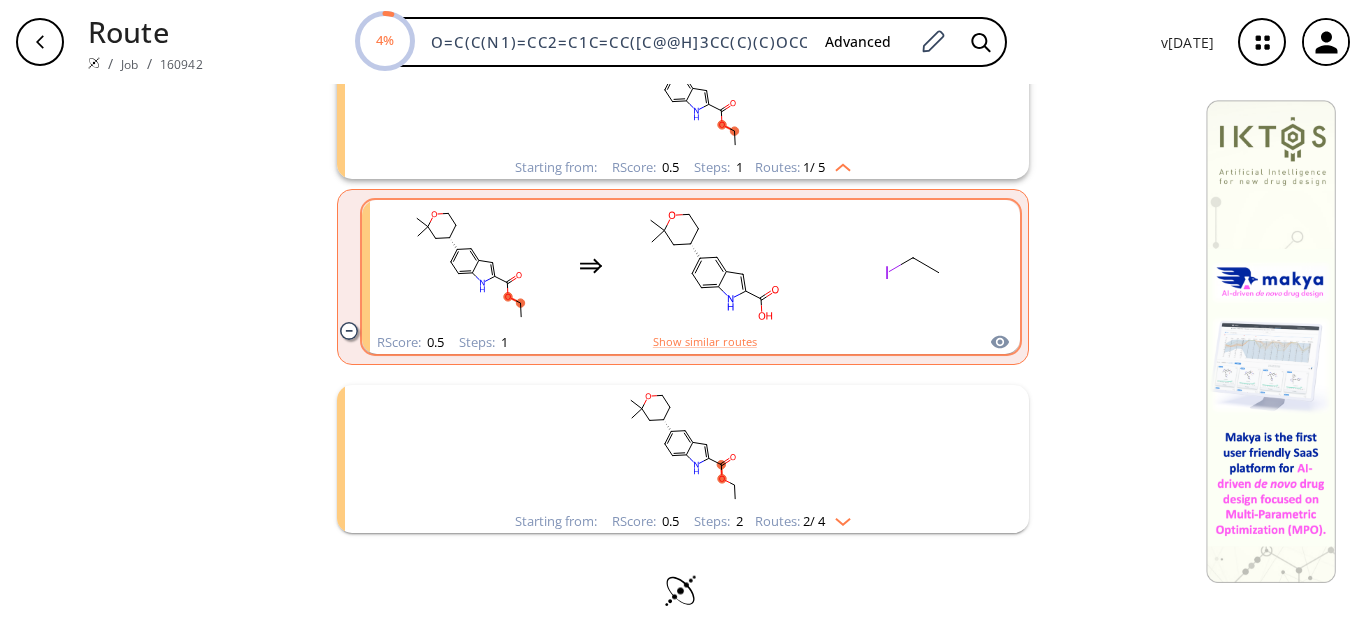 scroll, scrollTop: 0, scrollLeft: 0, axis: both 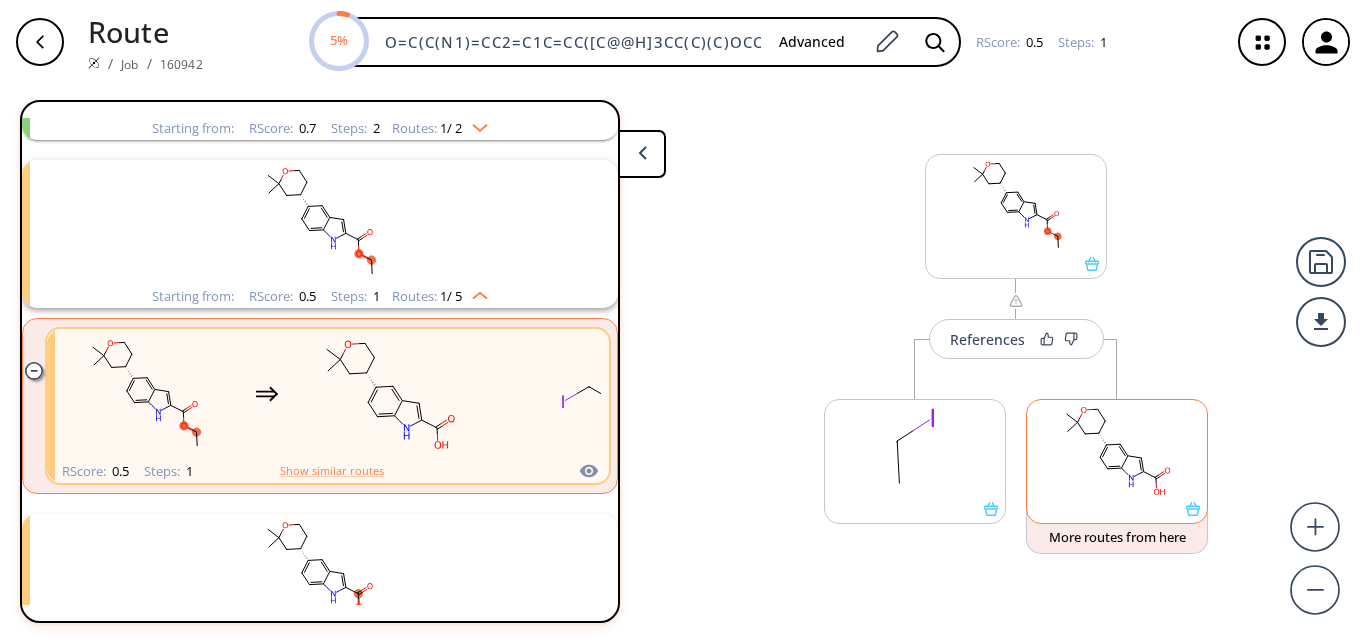 click 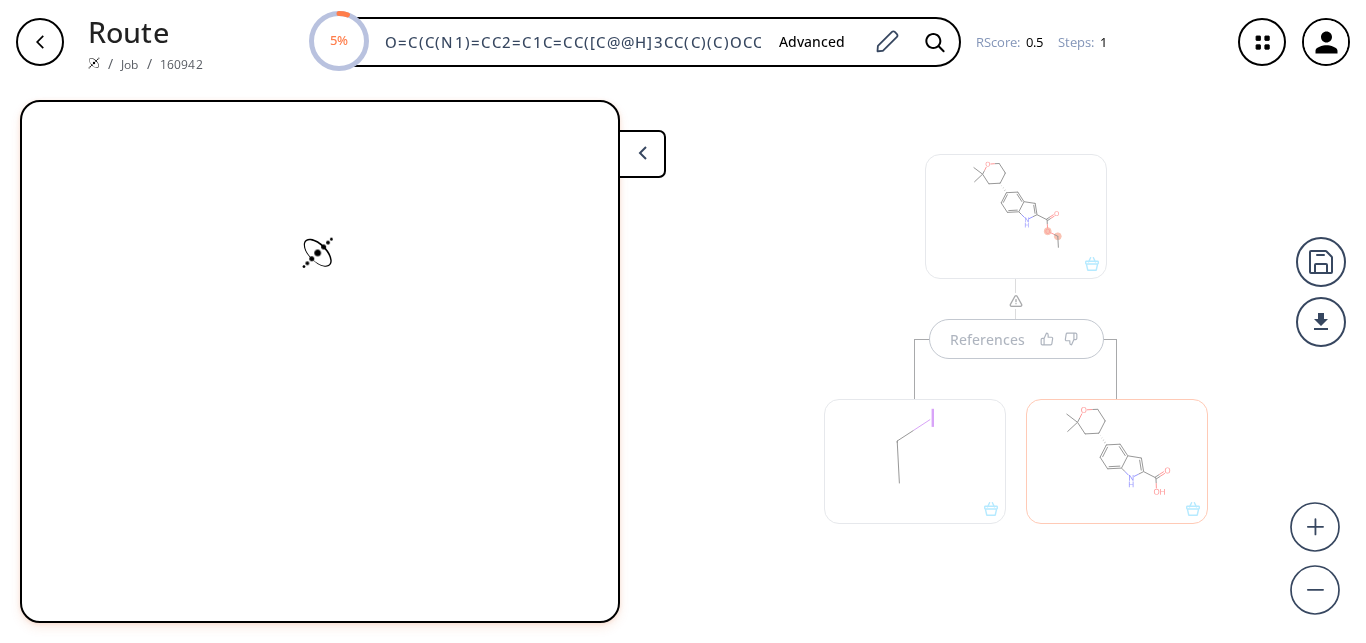 scroll, scrollTop: 0, scrollLeft: 0, axis: both 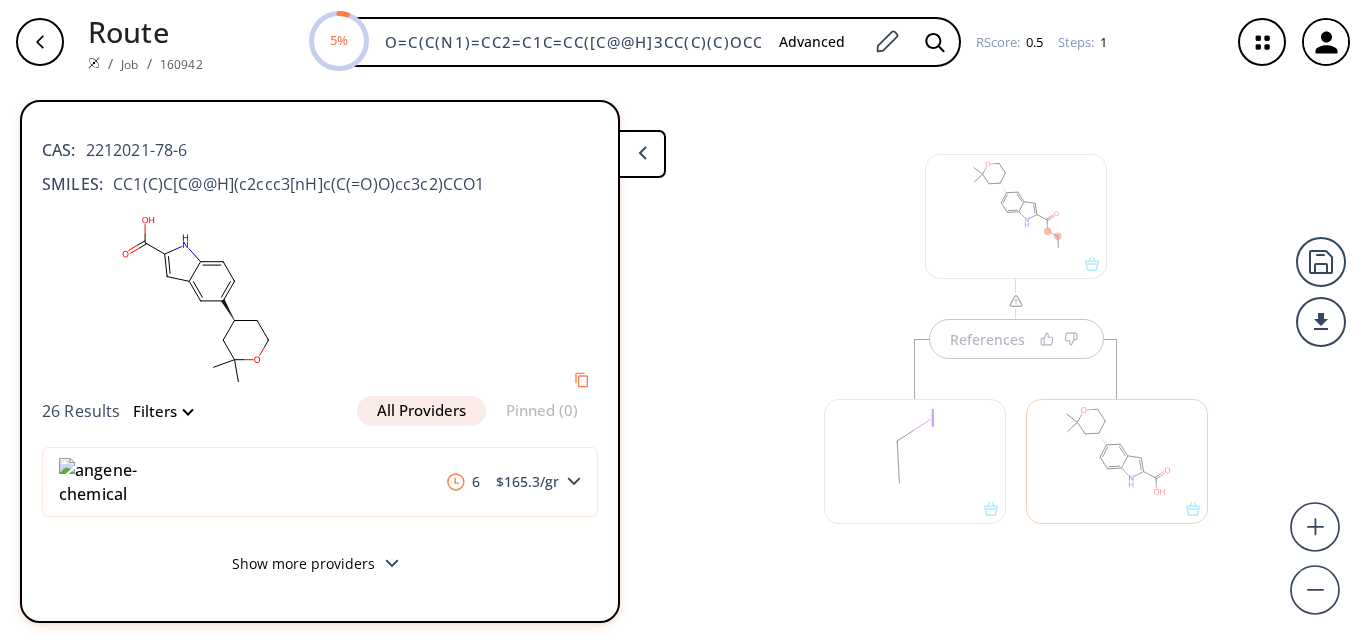 click at bounding box center [642, 154] 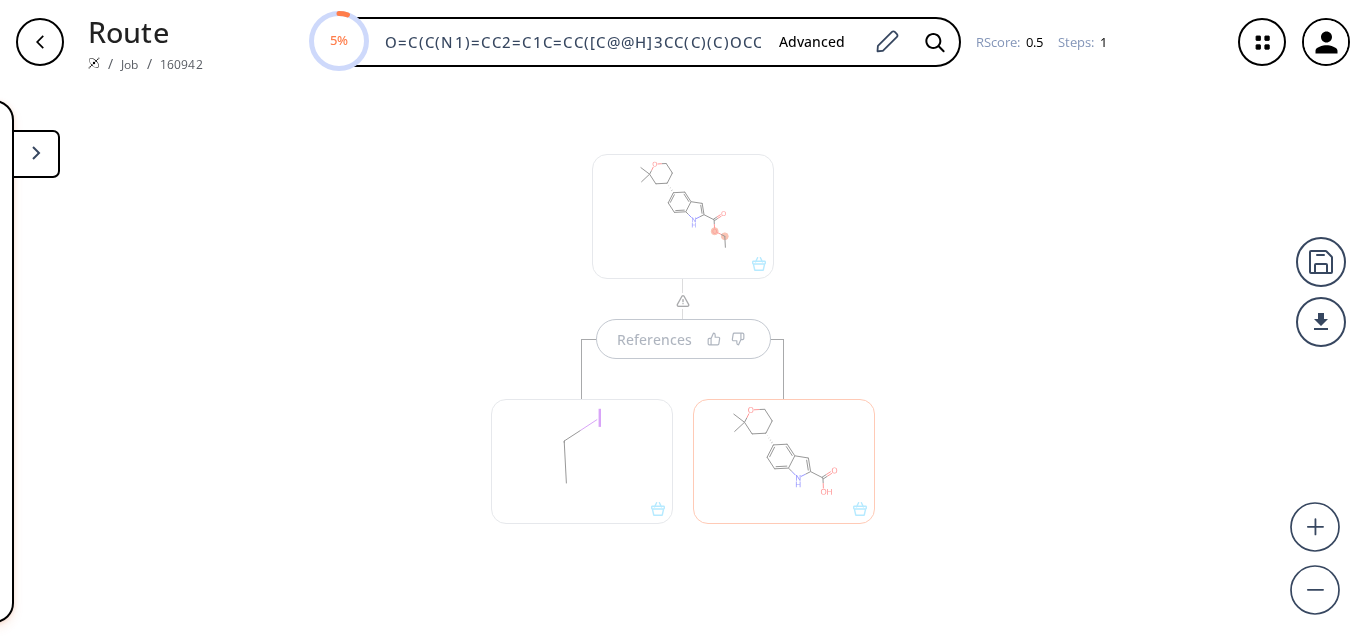 drag, startPoint x: 31, startPoint y: 139, endPoint x: 44, endPoint y: 145, distance: 14.3178215 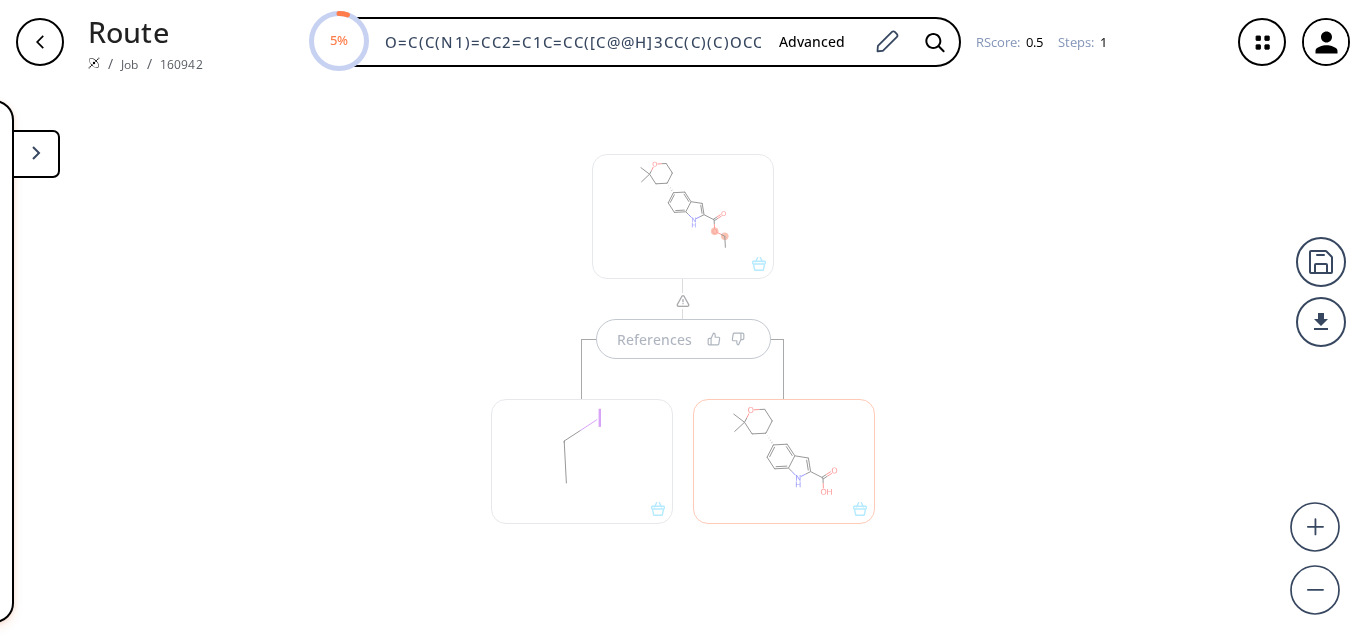 click at bounding box center [36, 154] 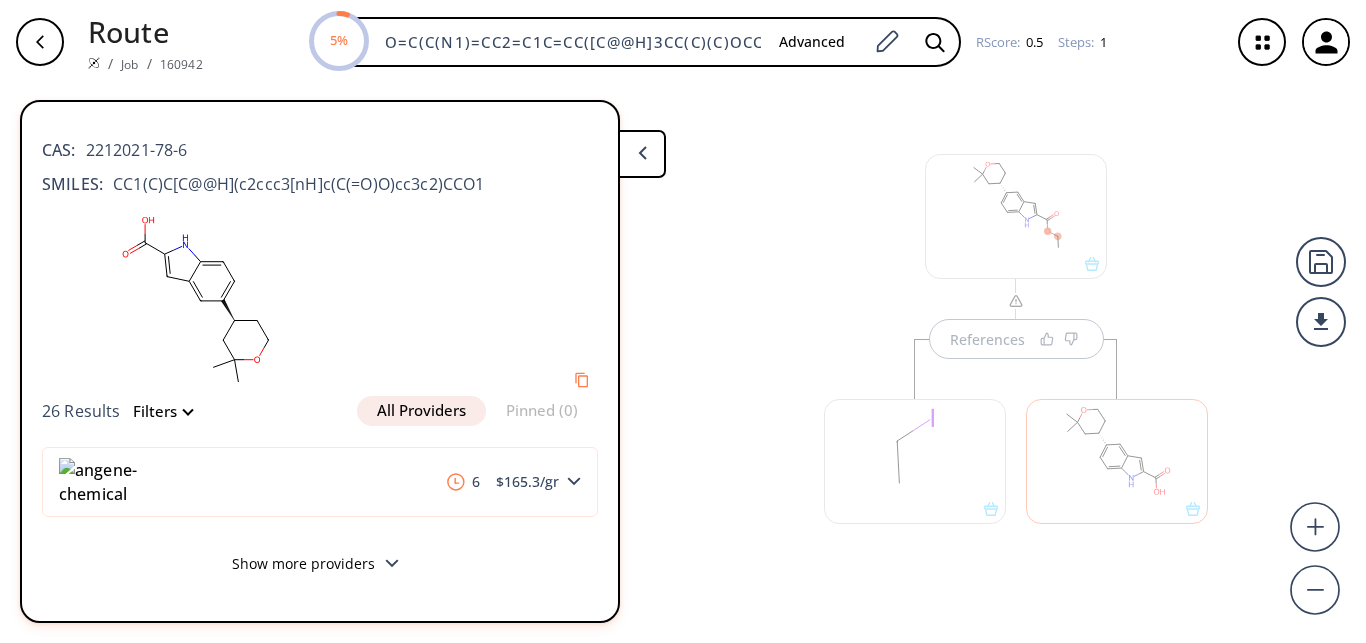 click at bounding box center [40, 42] 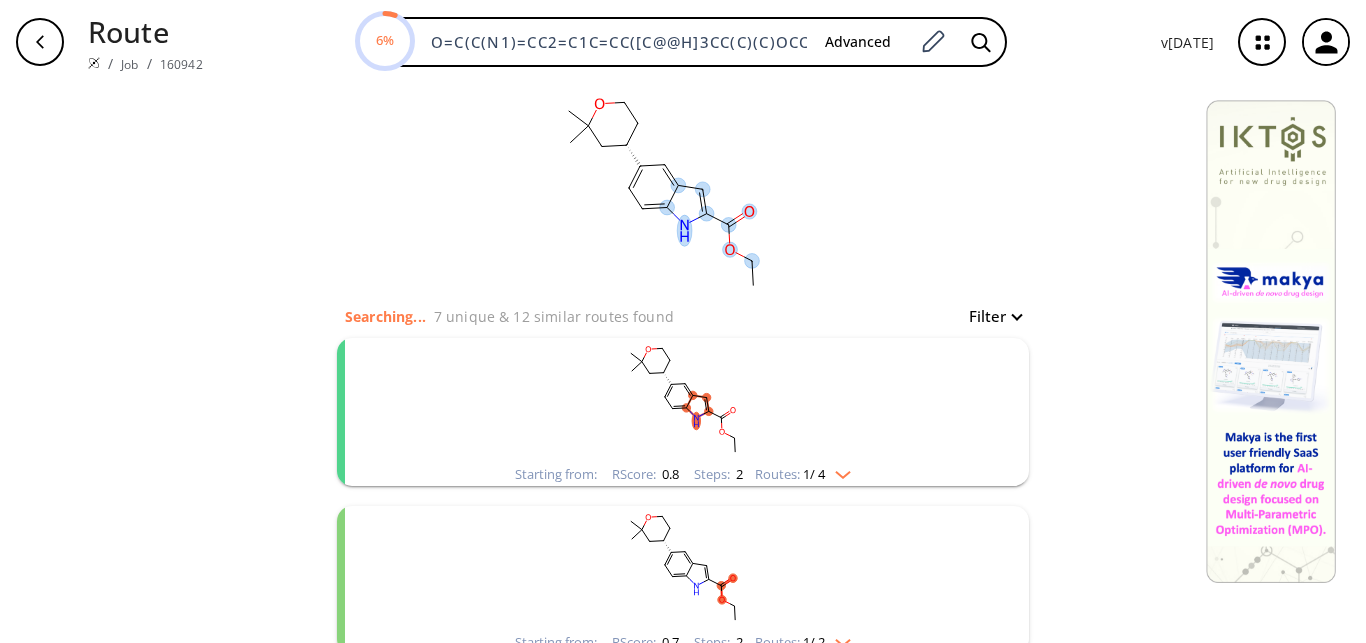 click on "clear Searching... 7 unique & 12 similar routes found Filter Starting from: RScore :   0.8   Steps :   2   Routes:   1  / 4 Starting from: RScore :   0.7   Steps :   2   Routes:   1  / 2 Starting from: RScore :   0.5   Steps :   1   Routes:   1  / 5 Starting from: RScore :   0.5   Steps :   2   Routes:   2  / 4 Starting from: RScore :   0.4   Steps :   2   Routes:   2  / 4" at bounding box center (683, 676) 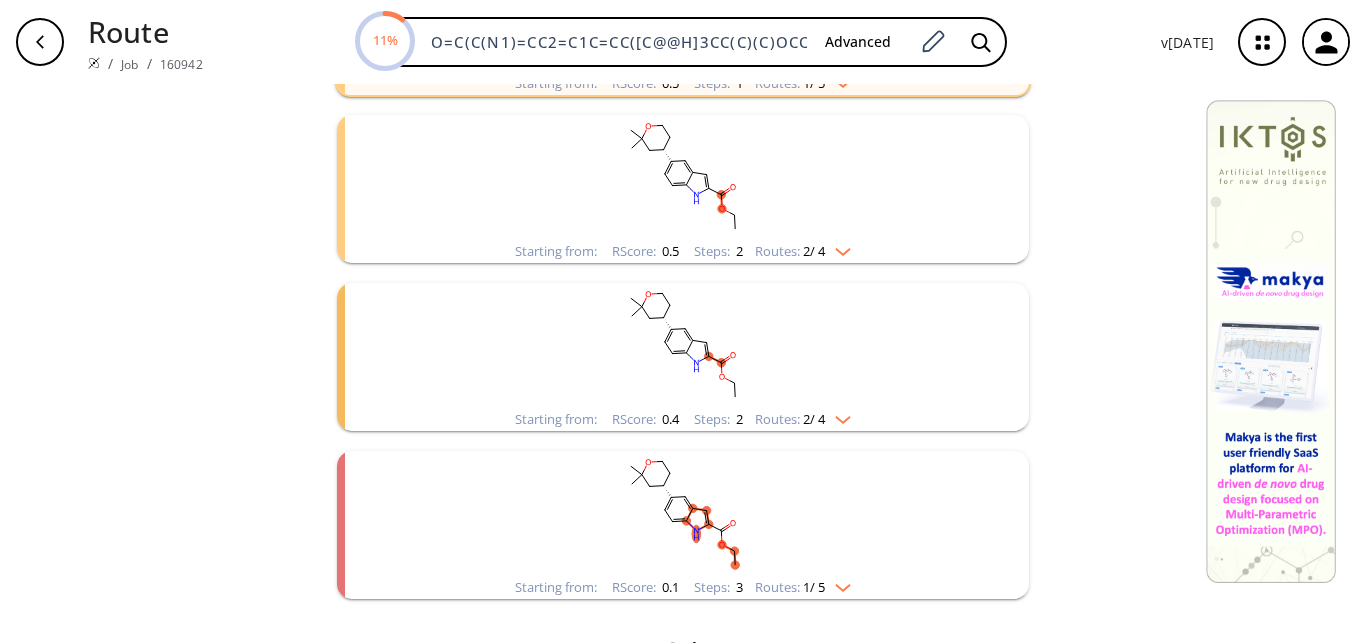 scroll, scrollTop: 793, scrollLeft: 0, axis: vertical 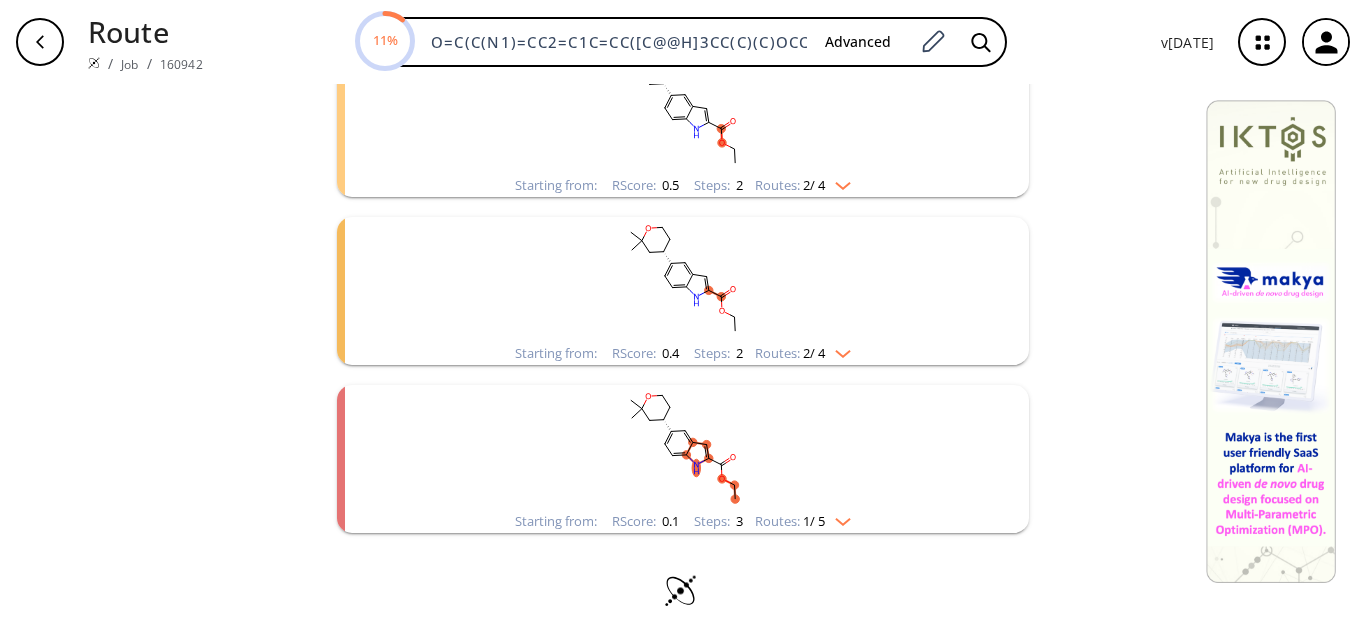 click 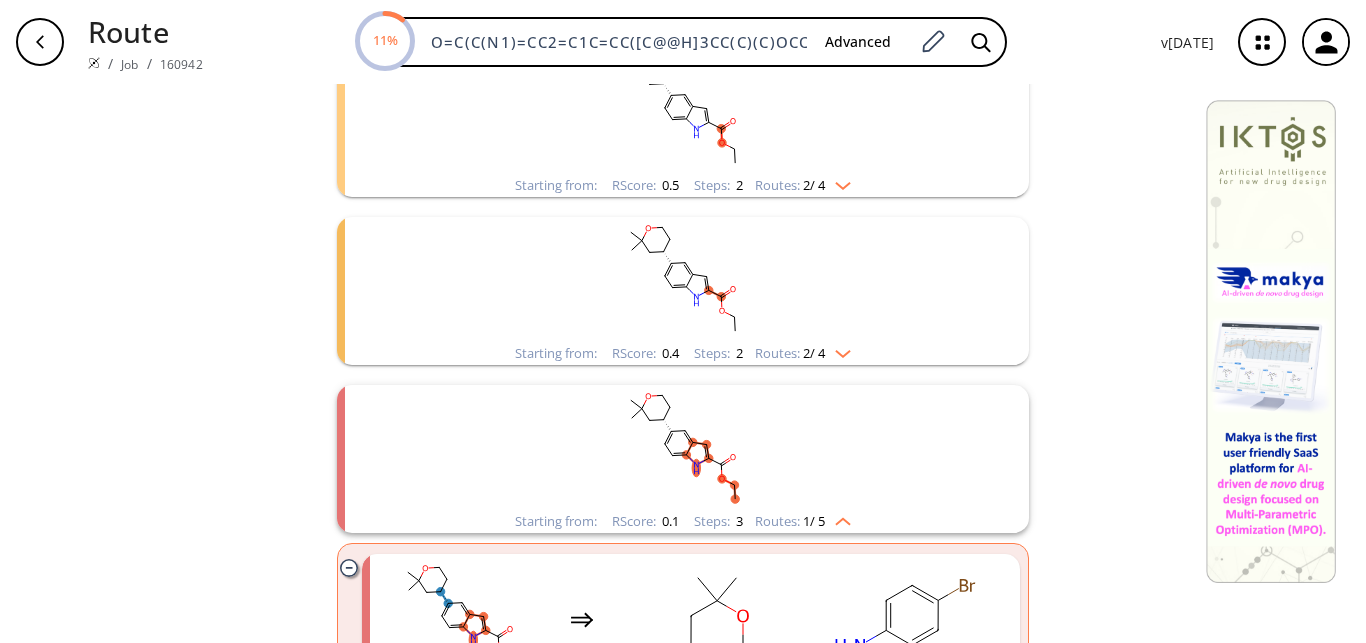 scroll, scrollTop: 979, scrollLeft: 0, axis: vertical 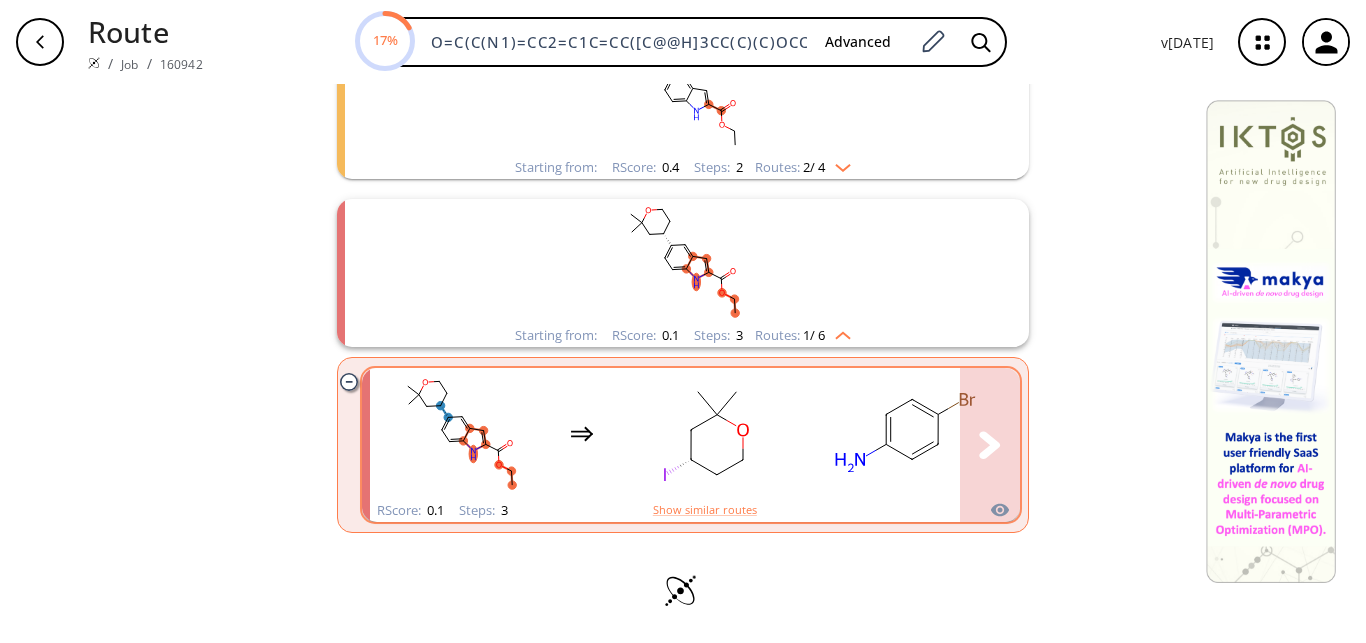 click 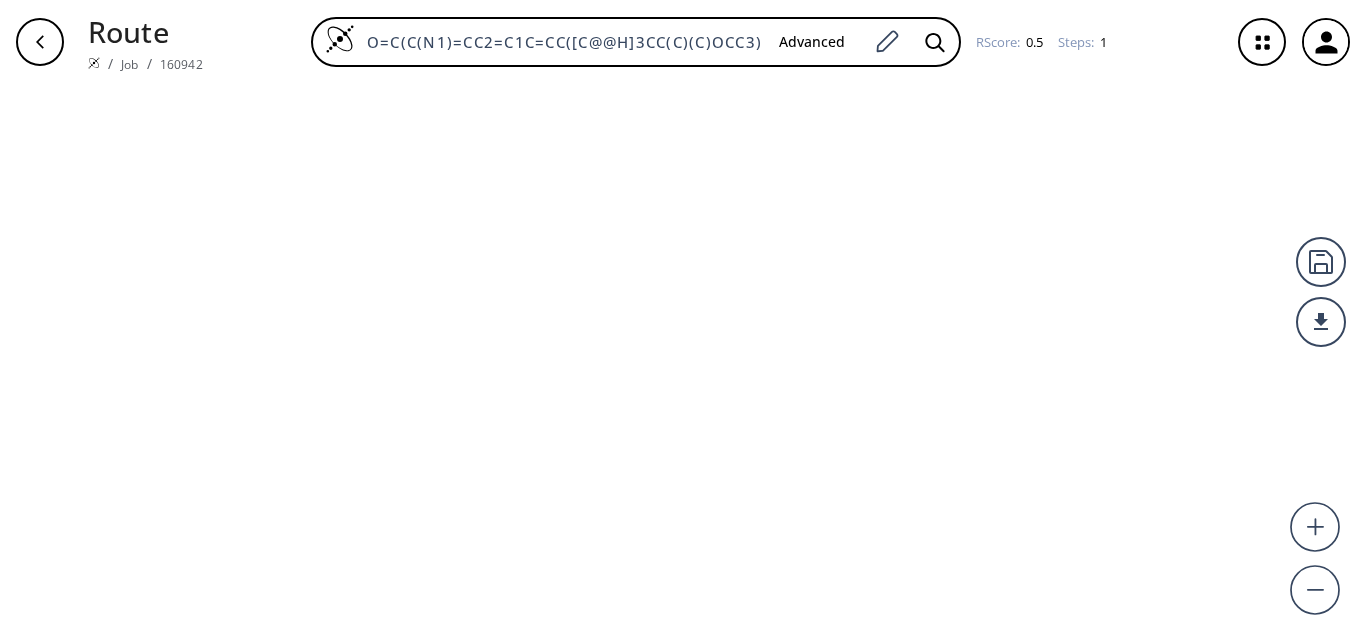 scroll, scrollTop: 0, scrollLeft: 0, axis: both 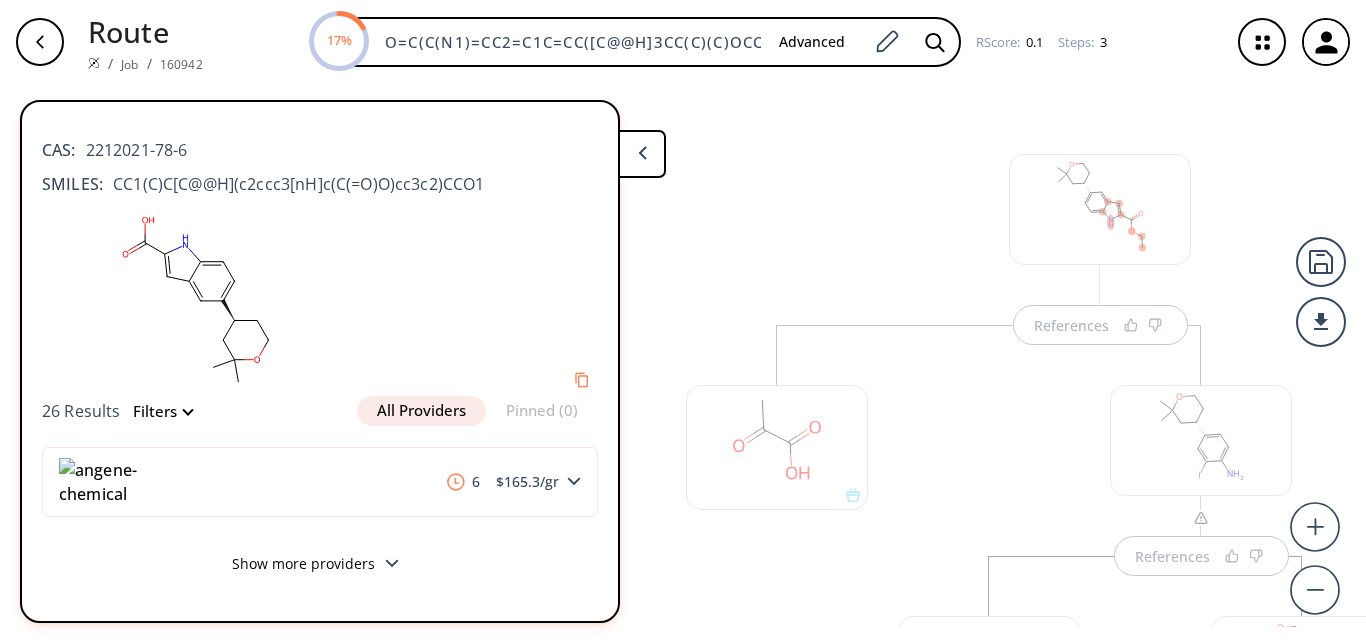 click at bounding box center (642, 154) 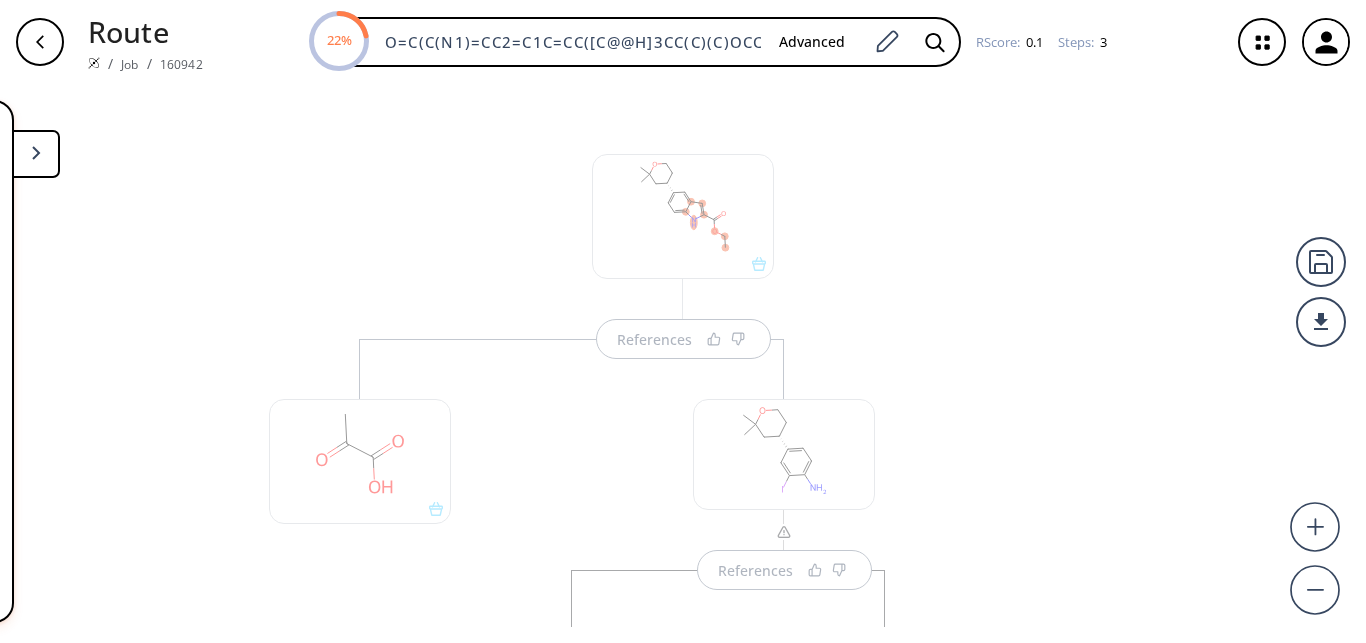 scroll, scrollTop: 1, scrollLeft: 0, axis: vertical 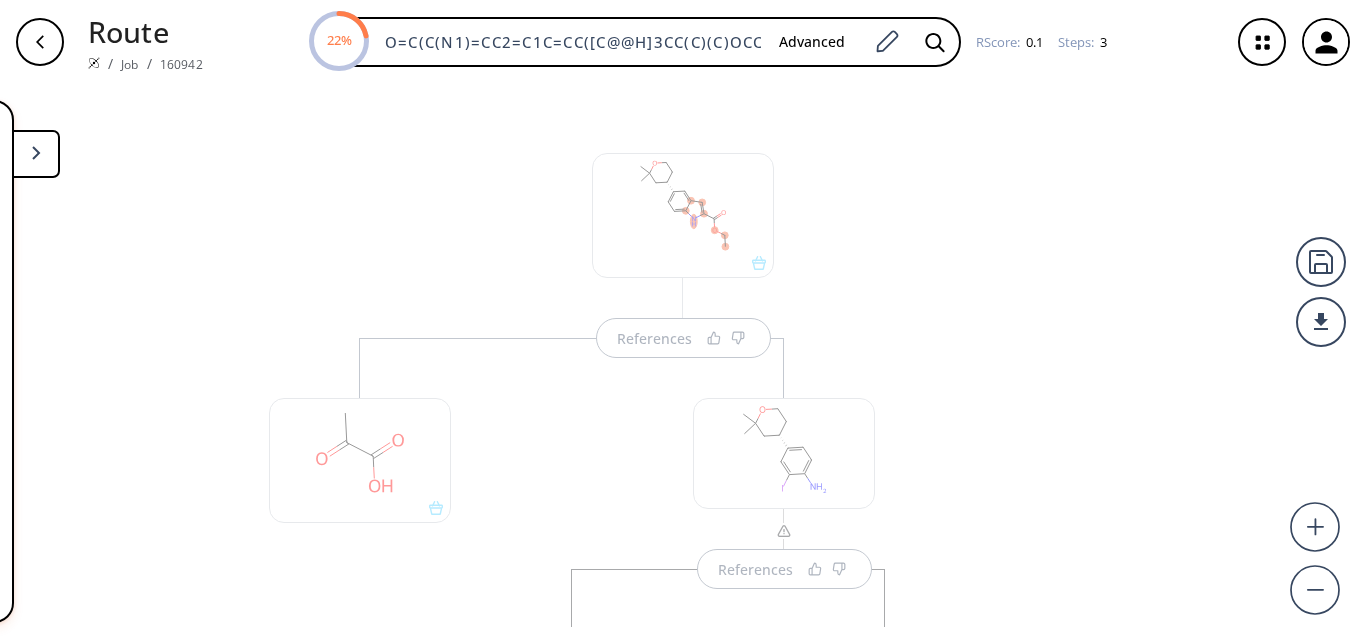 click on "References References References" at bounding box center [683, 619] 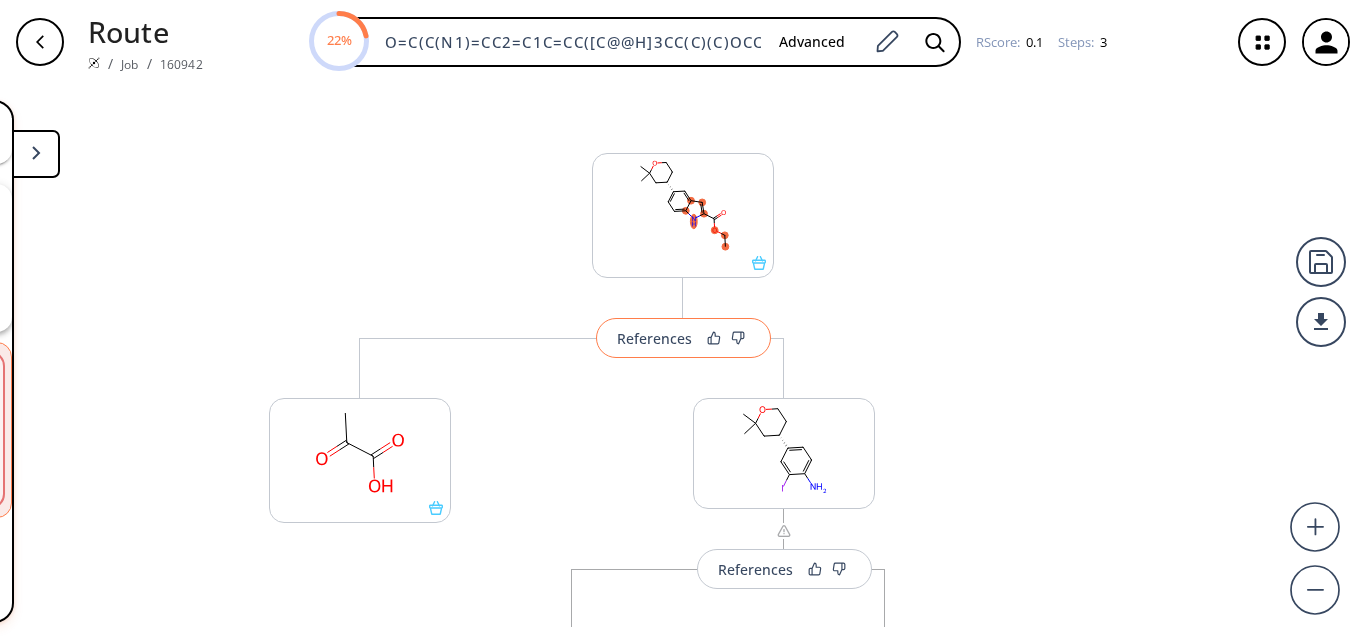 scroll, scrollTop: 862, scrollLeft: 0, axis: vertical 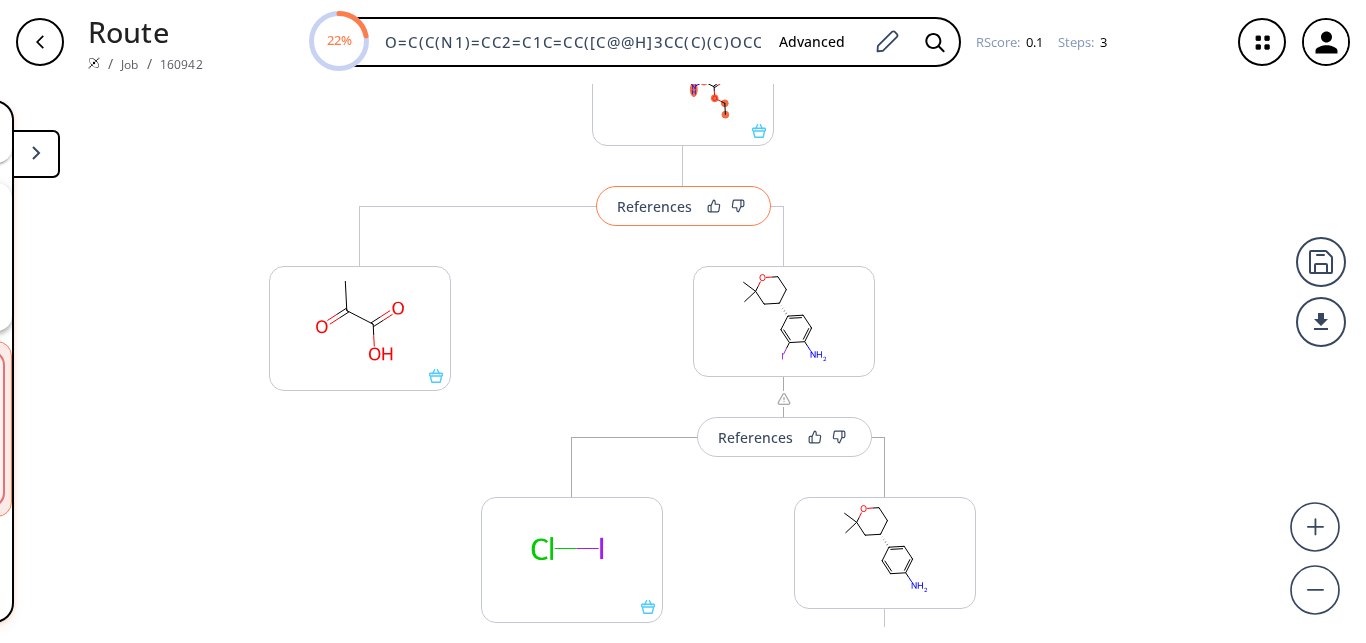 click on "References" at bounding box center (654, 206) 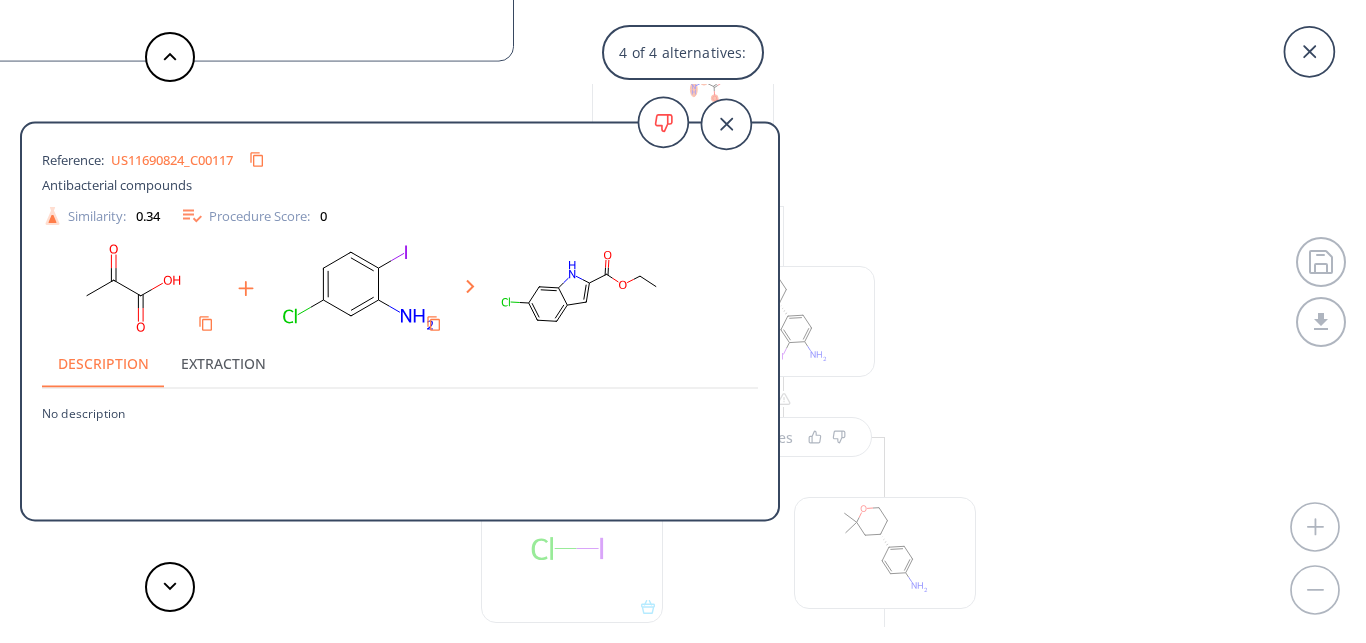 scroll, scrollTop: 1030, scrollLeft: 0, axis: vertical 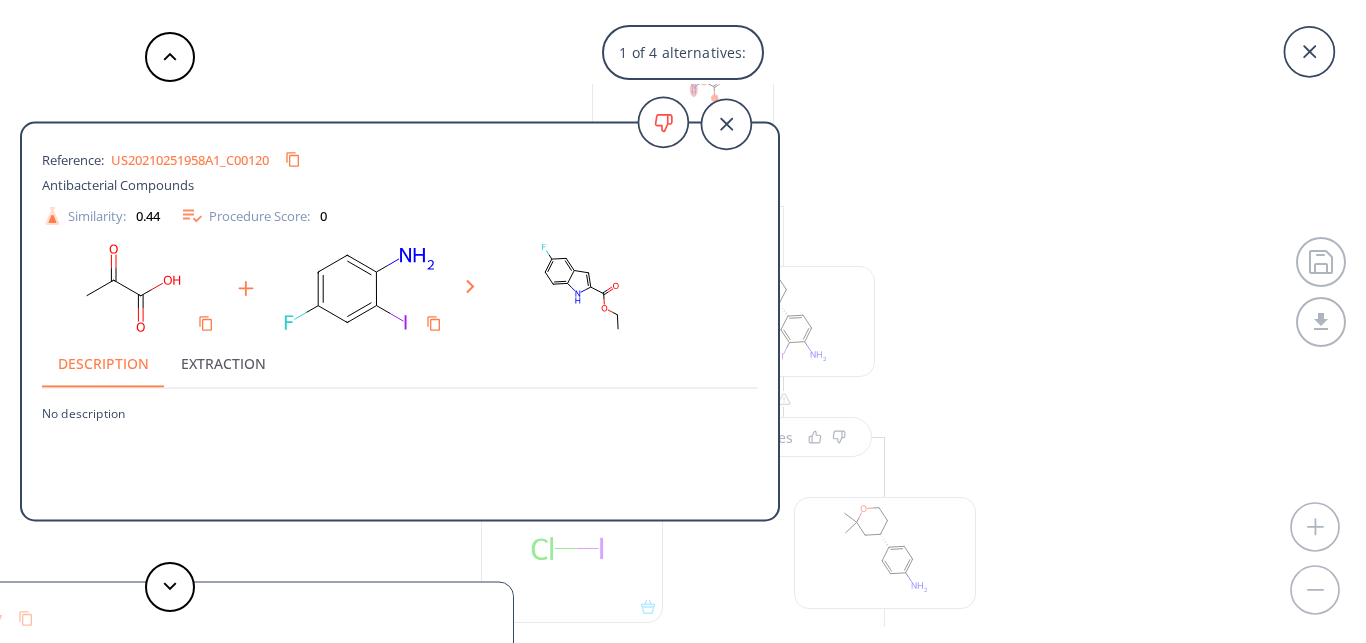 click on "1 of 4 alternatives: Reference: US20210251958A1_C00120 Antibacterial Compounds Similarity: 0.44 Procedure Score: 0 Description Extraction No description Reference: US20210251958A1_C00097 Antibacterial Compounds Similarity: 0.44 Procedure Score: 0 Description Extraction No description Reference: US11690824_C00123 Antibacterial compounds Similarity: 0.43 Procedure Score: 0 Description Extraction No description Reference: US11690824_C00117 Antibacterial compounds Similarity: 0.34 Procedure Score: 0 Description Extraction No description" at bounding box center [683, 321] 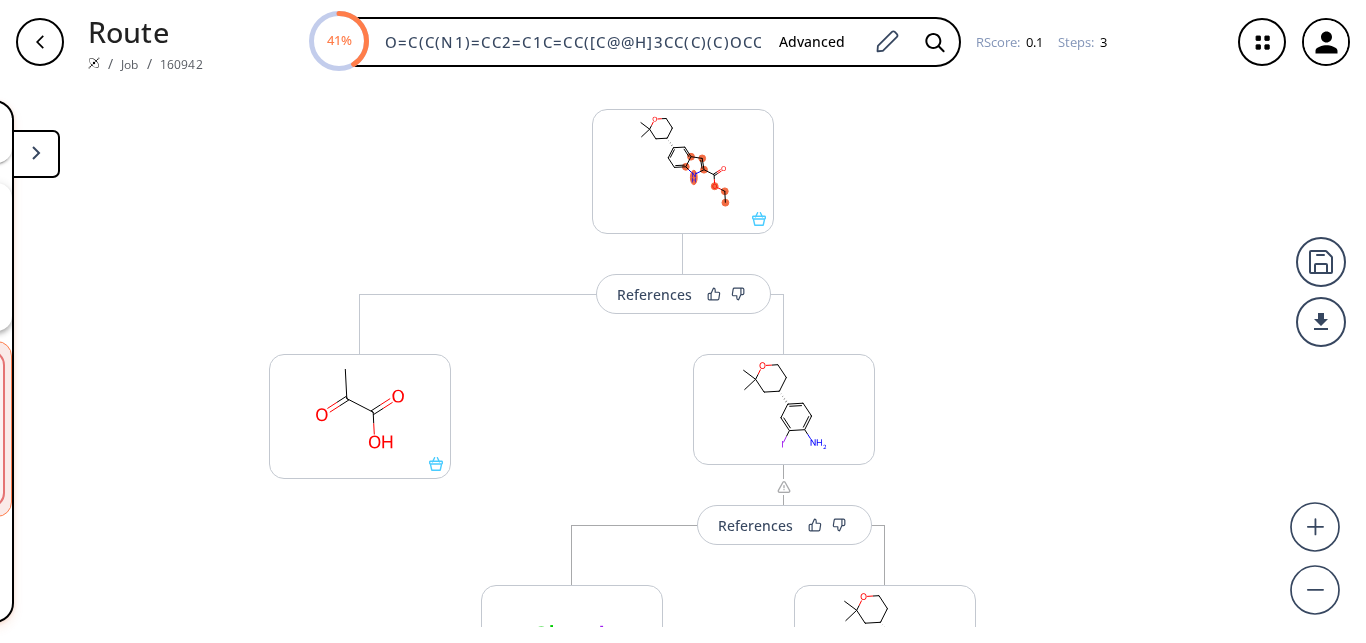 scroll, scrollTop: 1, scrollLeft: 0, axis: vertical 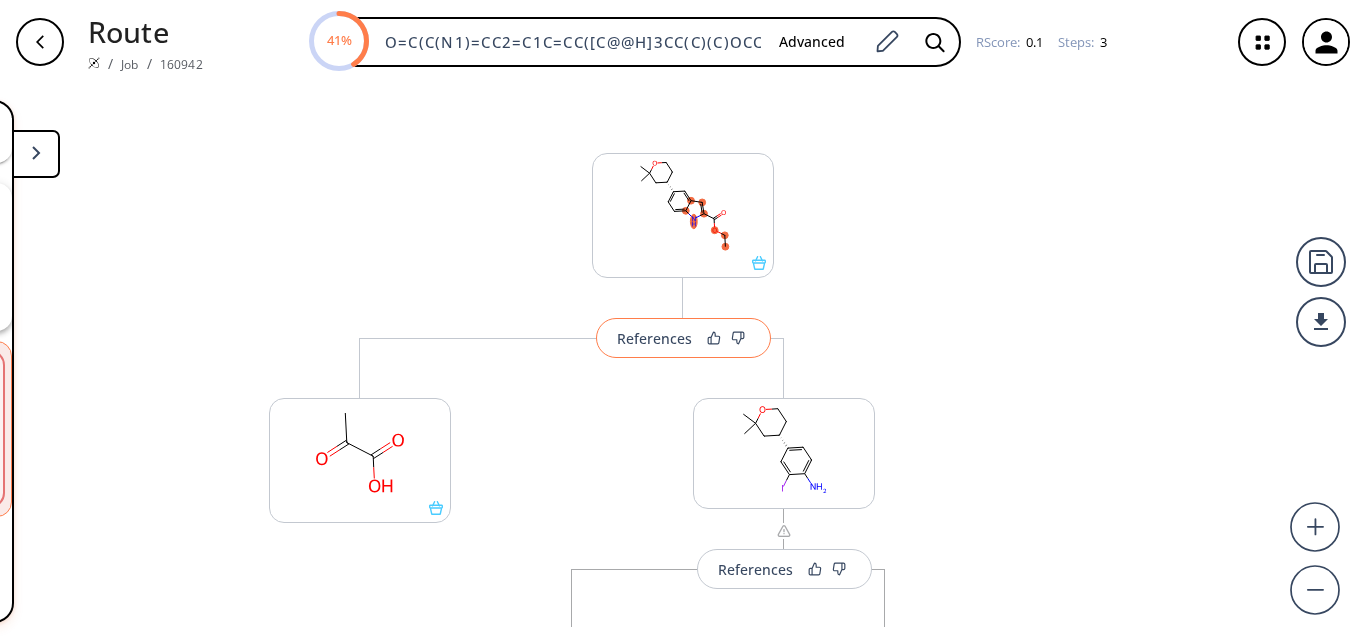 click on "References" at bounding box center [654, 338] 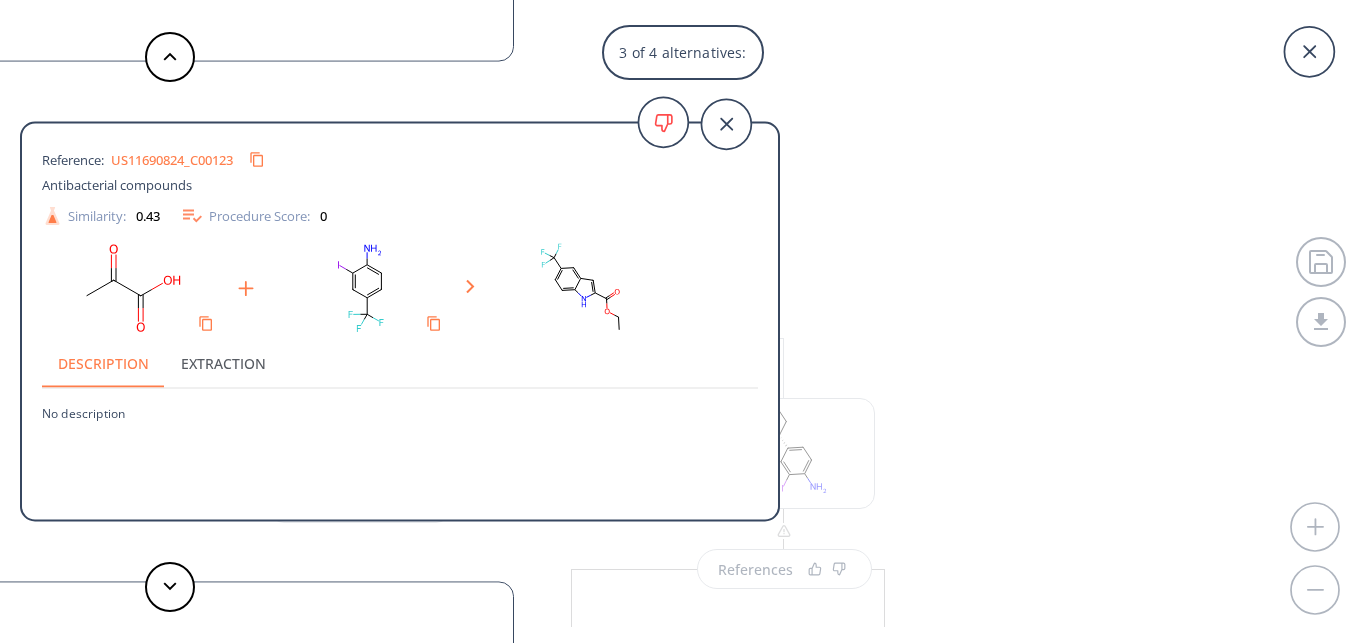 click on "US11690824_C00123" at bounding box center (172, 159) 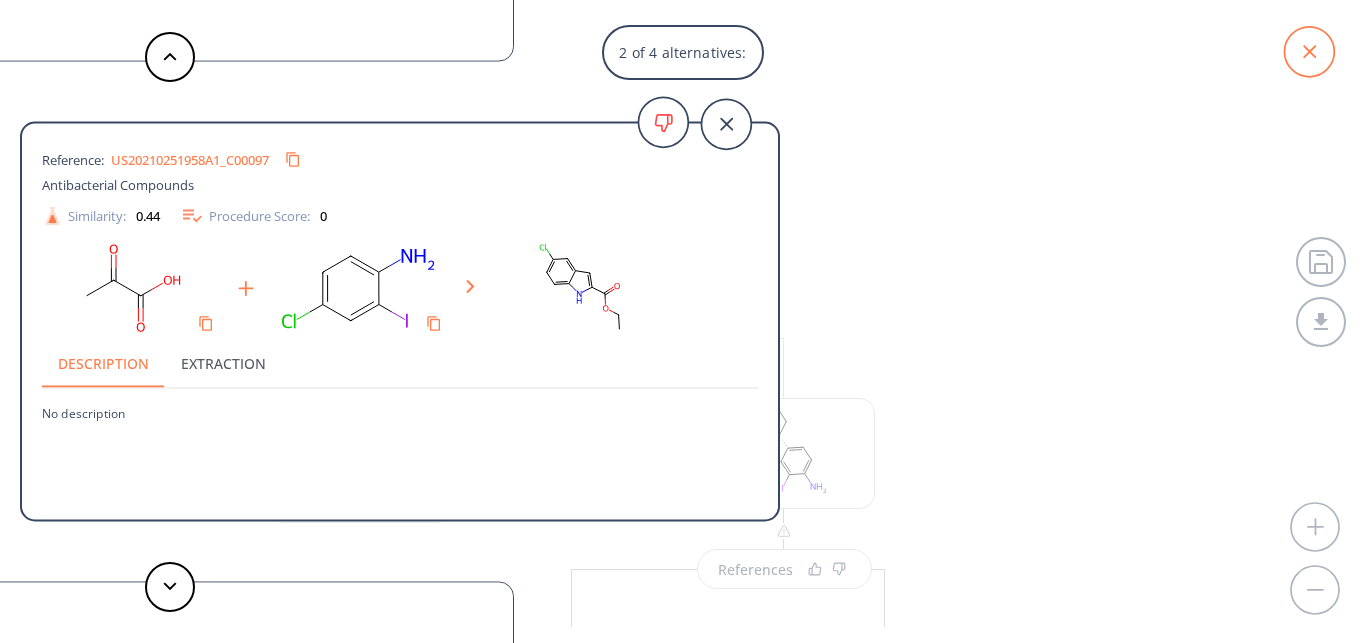 click 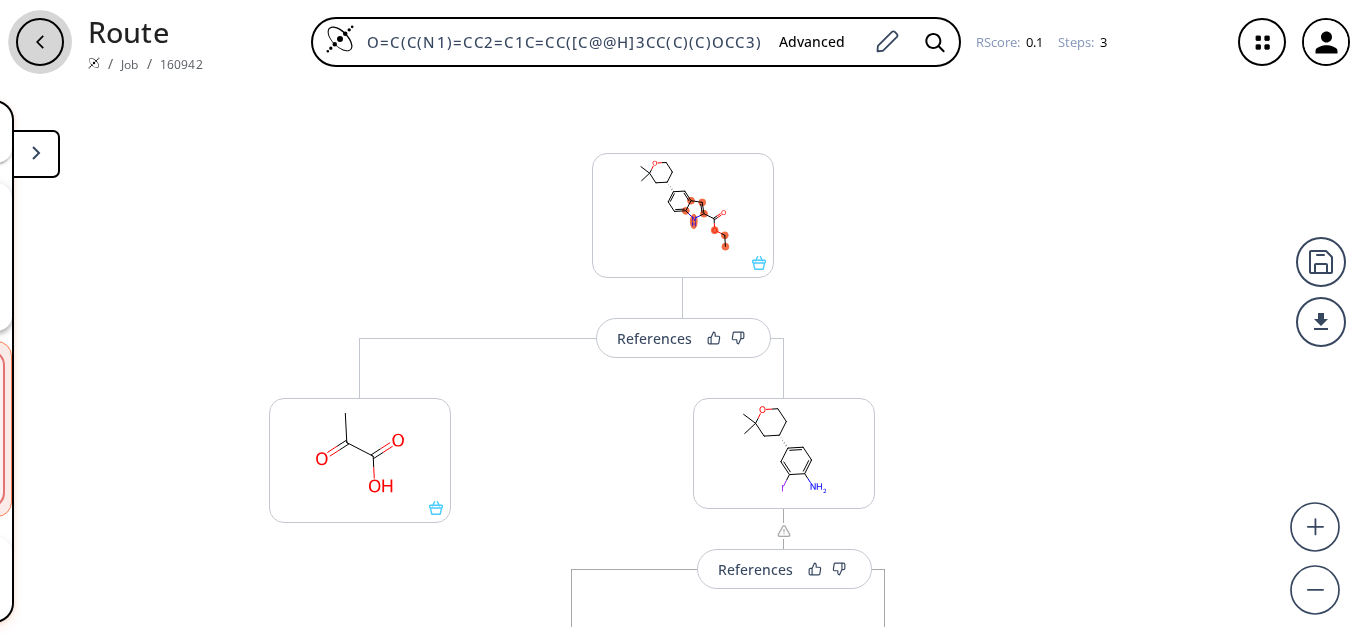 click 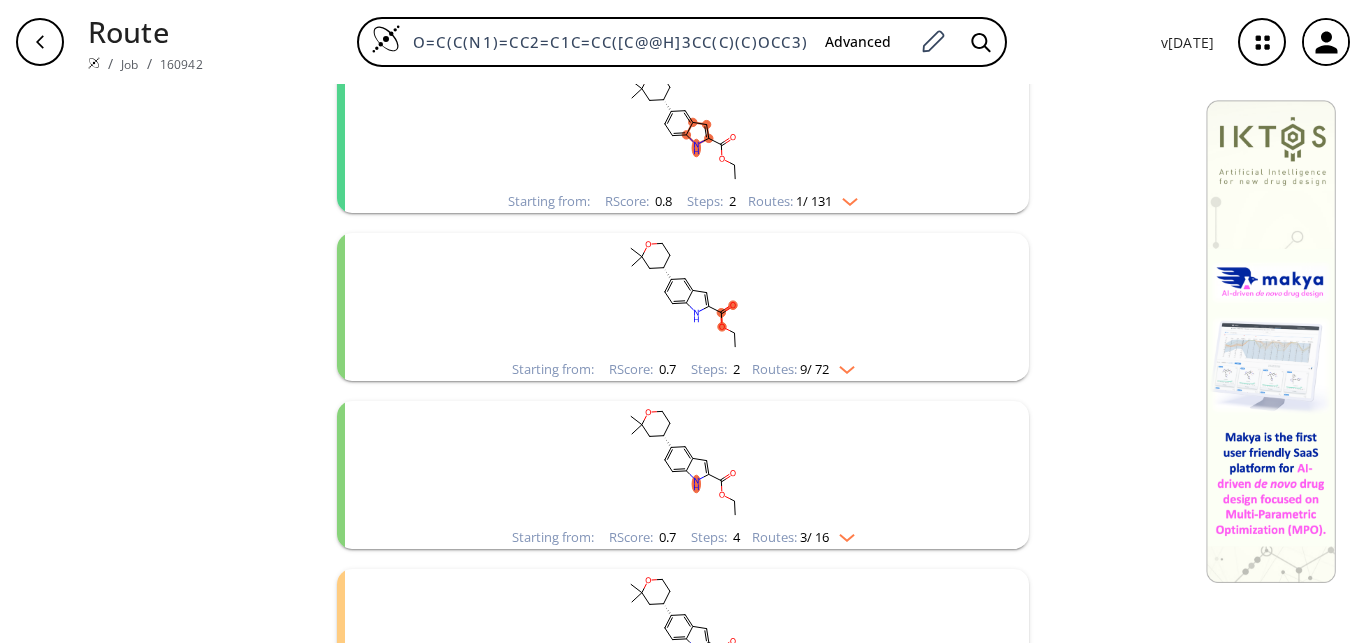 scroll, scrollTop: 0, scrollLeft: 0, axis: both 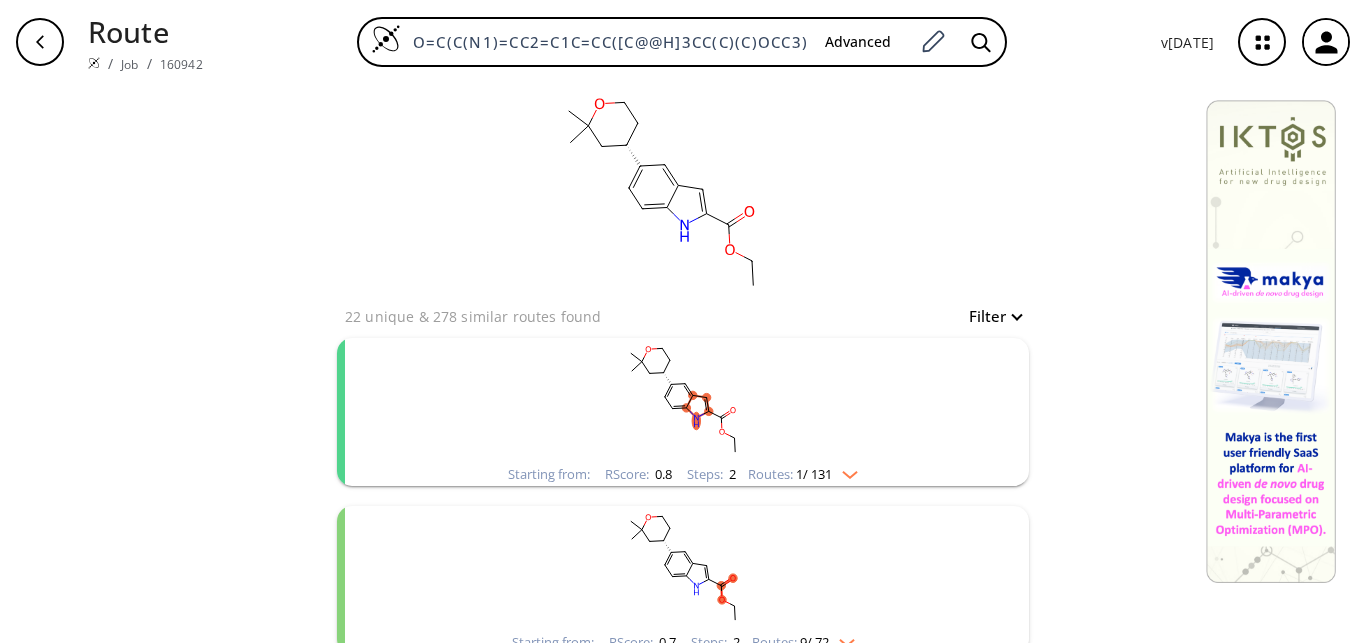 click on "Filter" at bounding box center (989, 316) 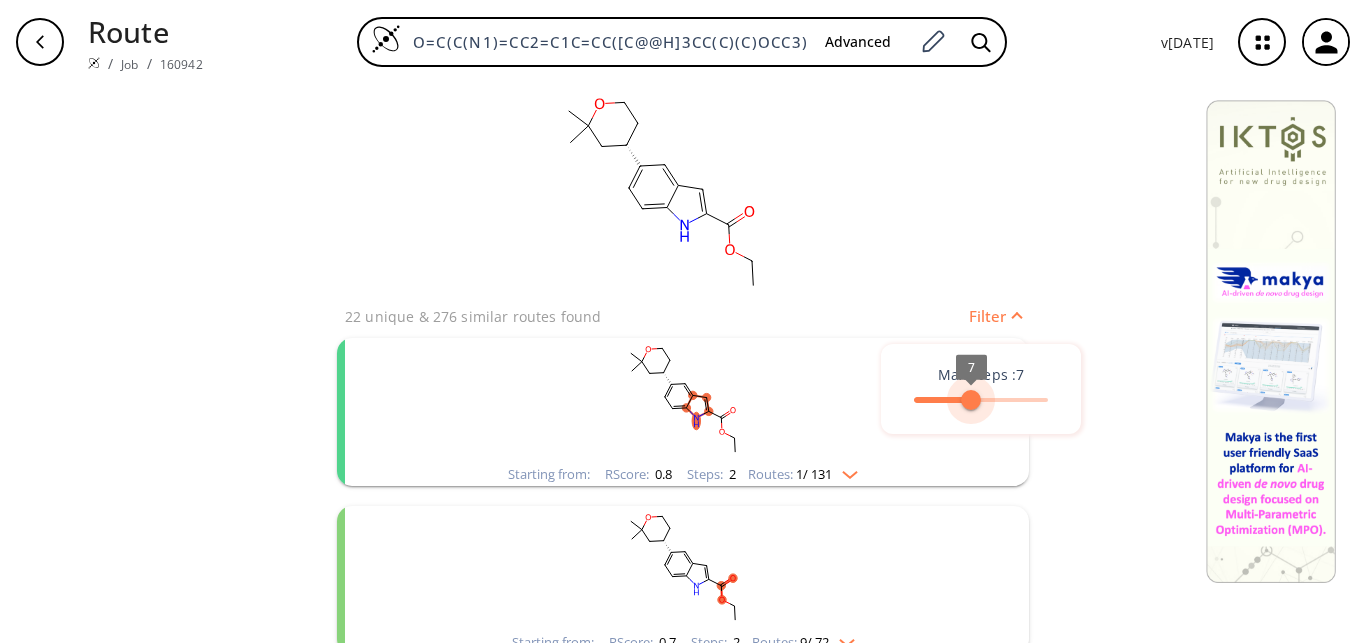type on "5" 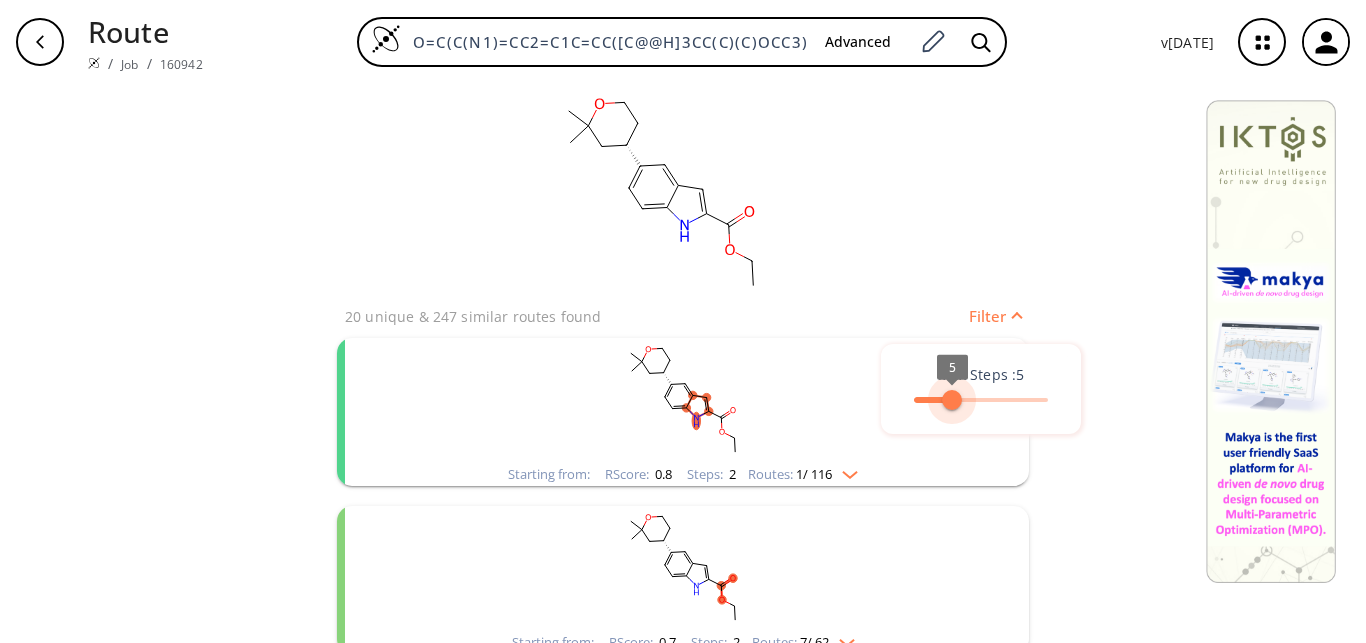 drag, startPoint x: 1047, startPoint y: 397, endPoint x: 948, endPoint y: 400, distance: 99.04544 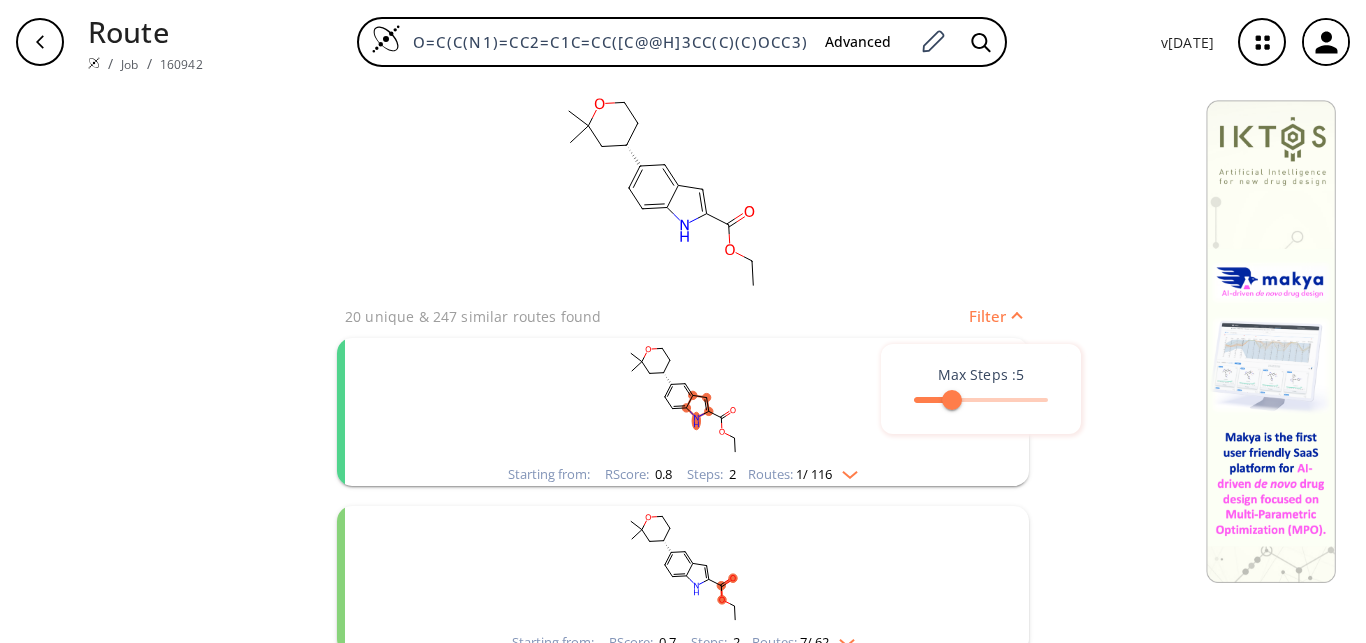 click at bounding box center (683, 321) 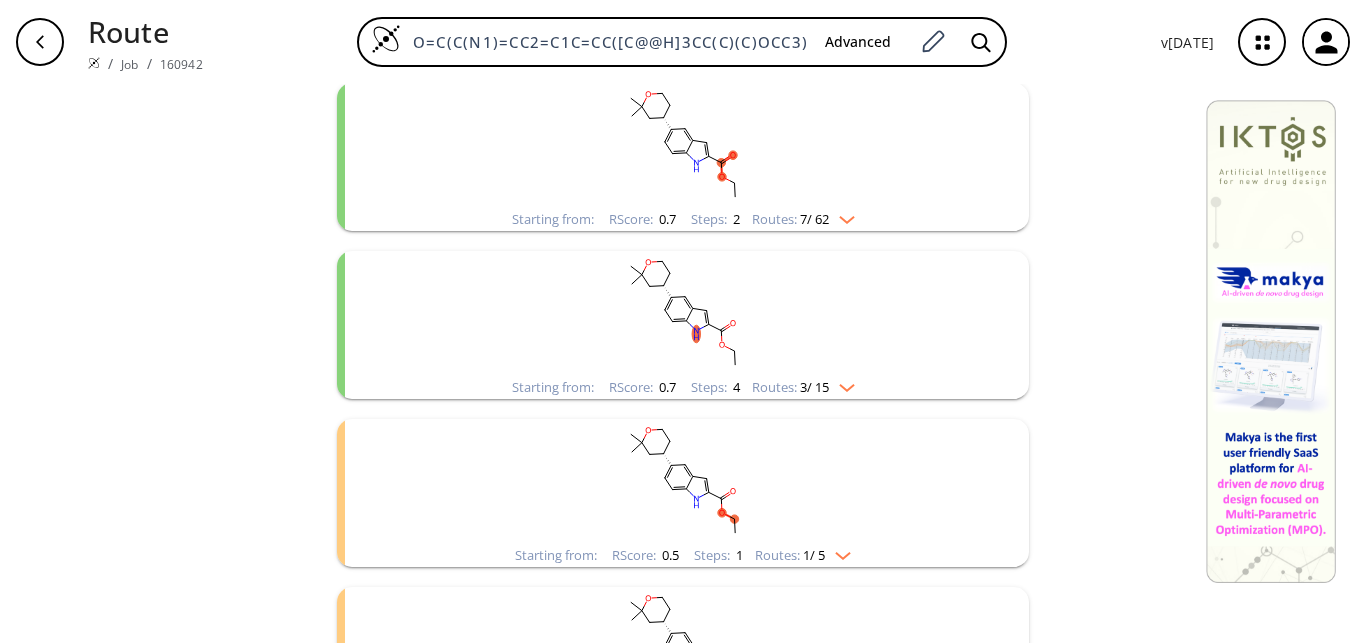 scroll, scrollTop: 510, scrollLeft: 0, axis: vertical 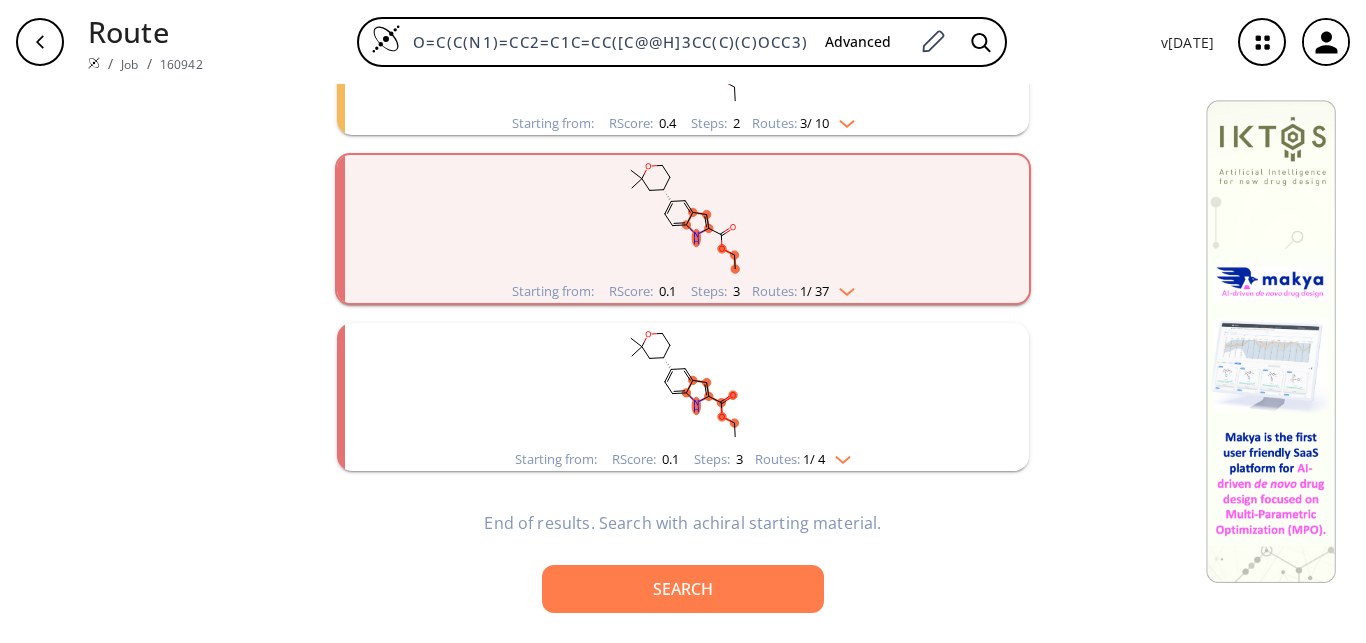 click at bounding box center [838, 456] 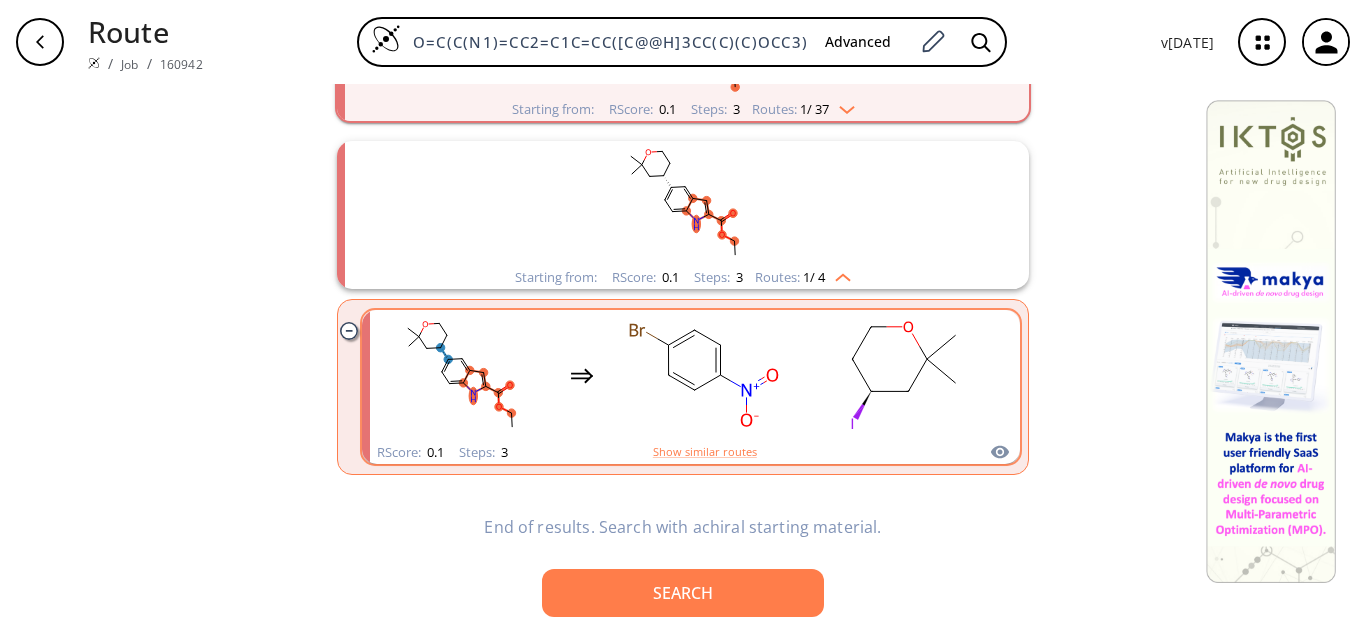 scroll, scrollTop: 1377, scrollLeft: 0, axis: vertical 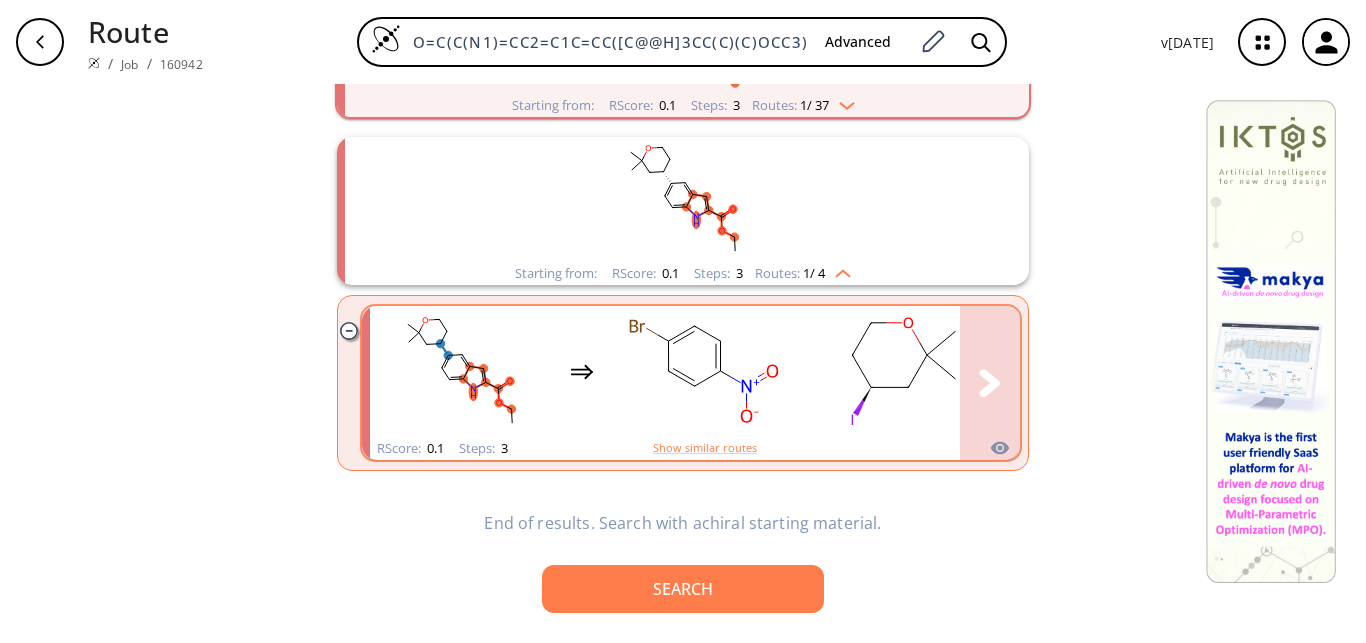 click at bounding box center [782, 371] 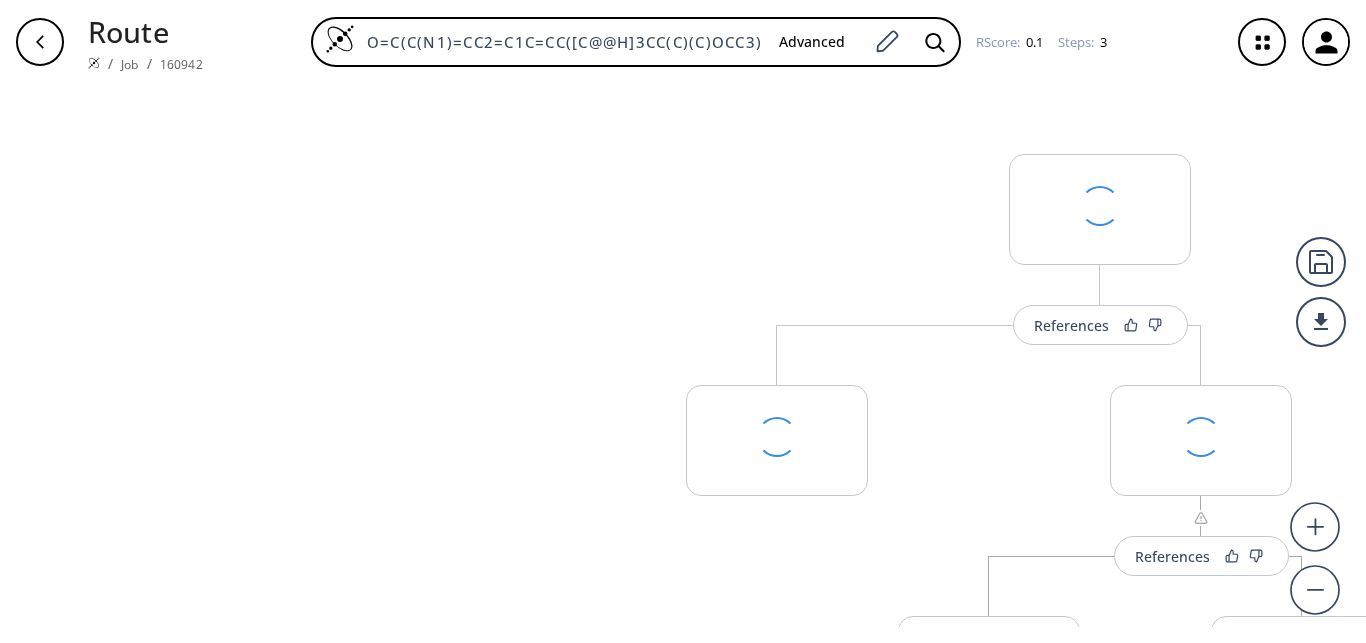 scroll, scrollTop: 0, scrollLeft: 0, axis: both 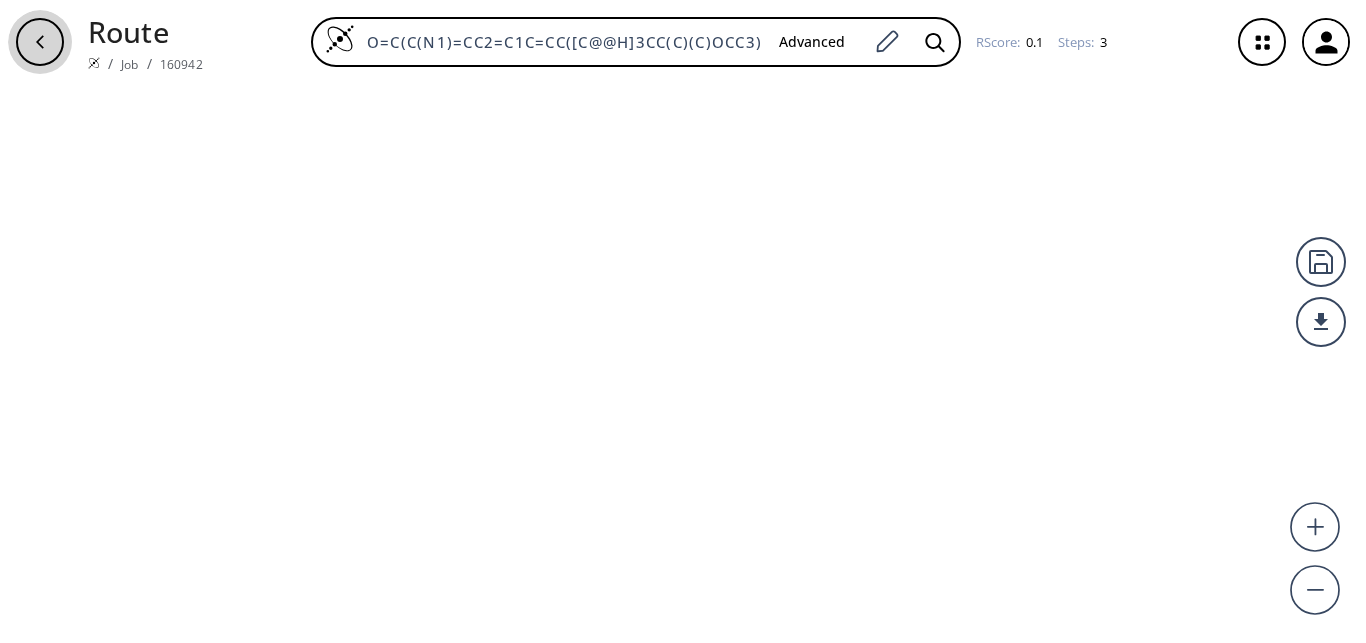 click at bounding box center [40, 42] 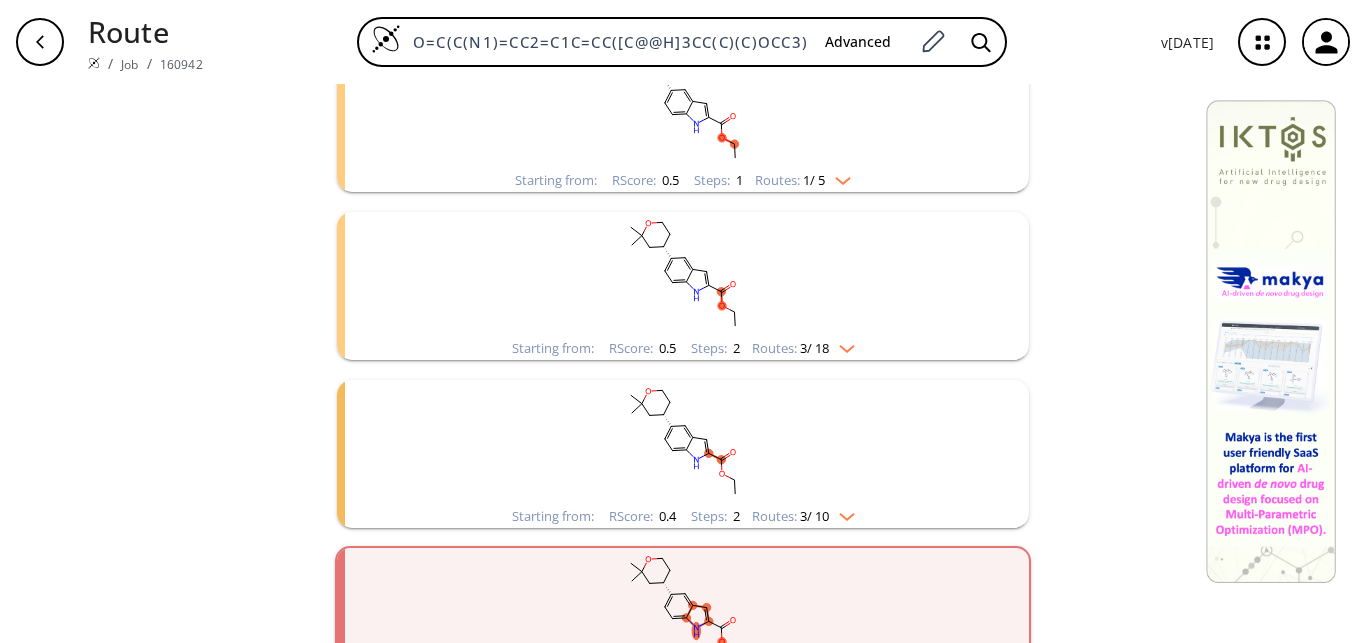 scroll, scrollTop: 1191, scrollLeft: 0, axis: vertical 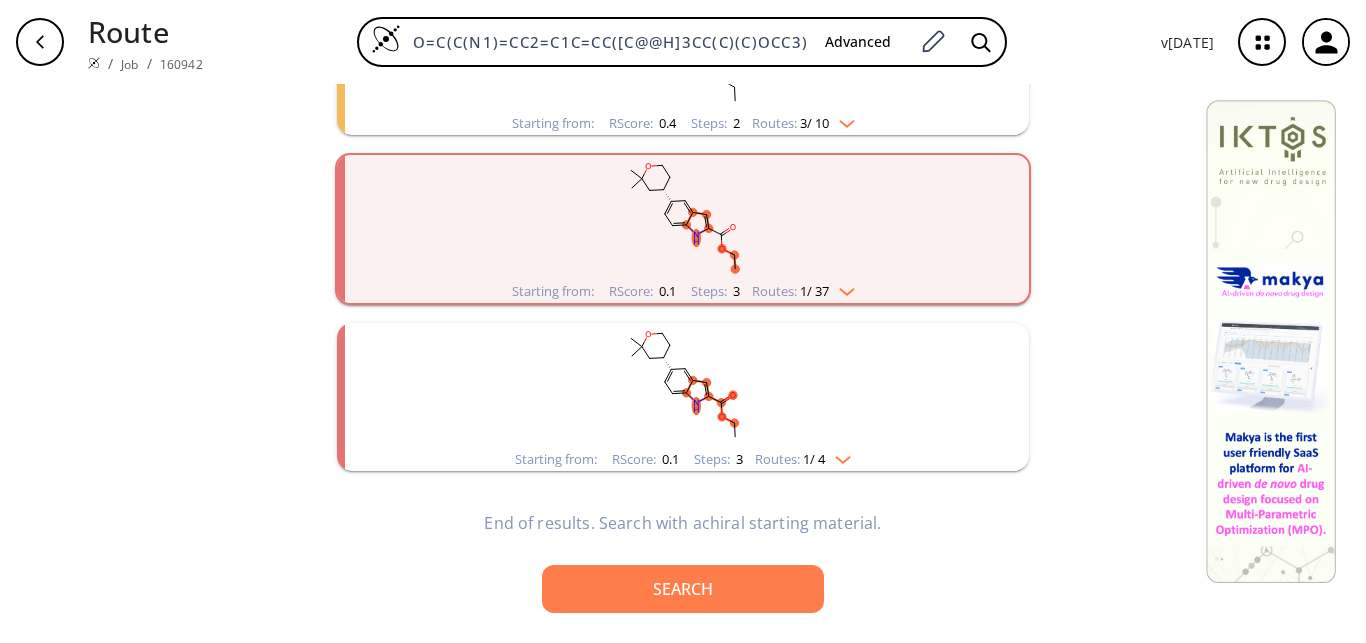 click 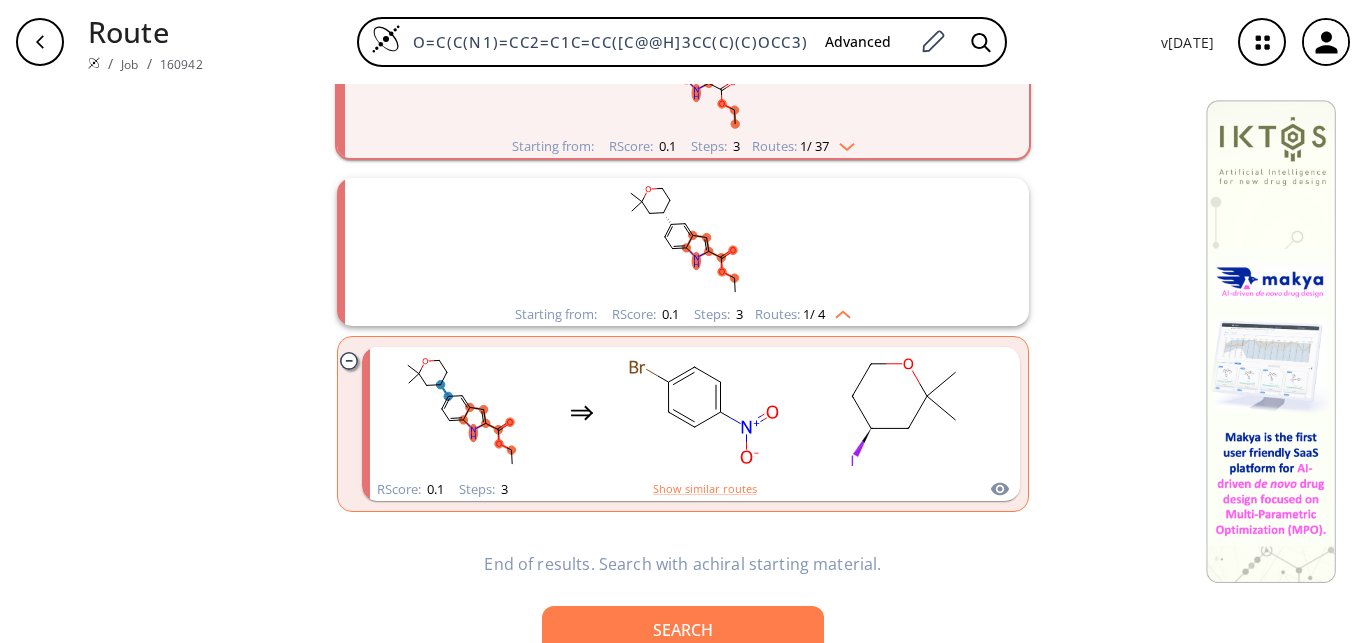 scroll, scrollTop: 1377, scrollLeft: 0, axis: vertical 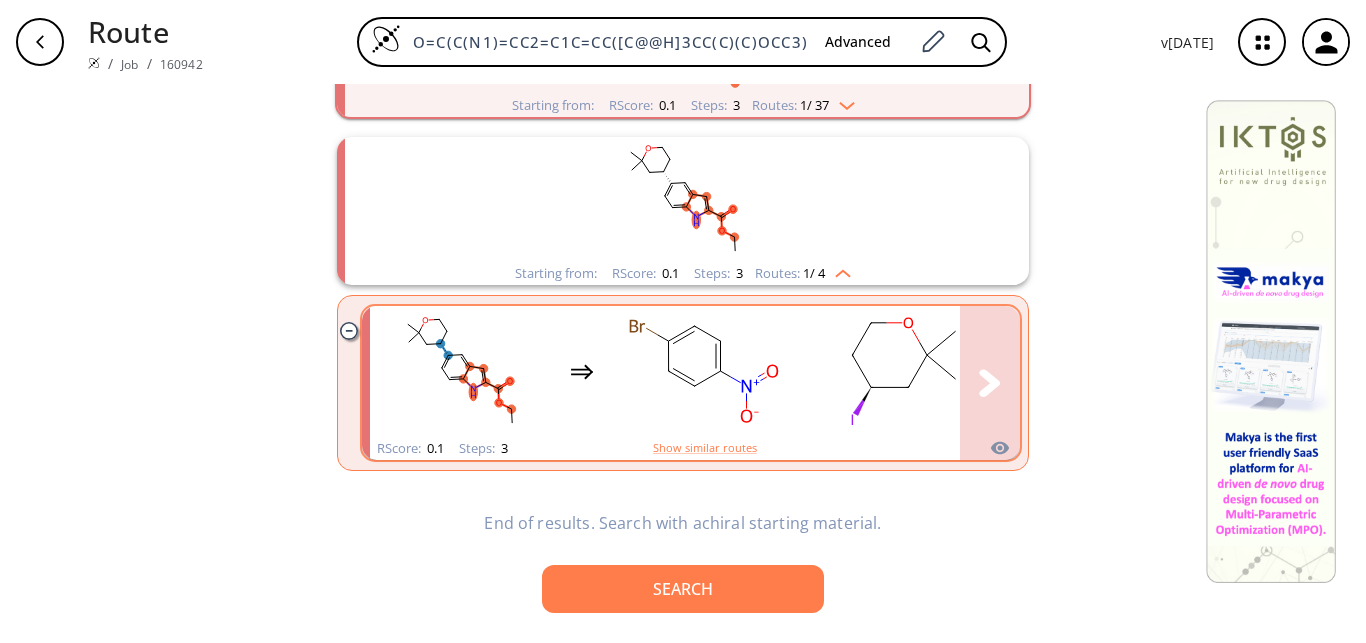 click 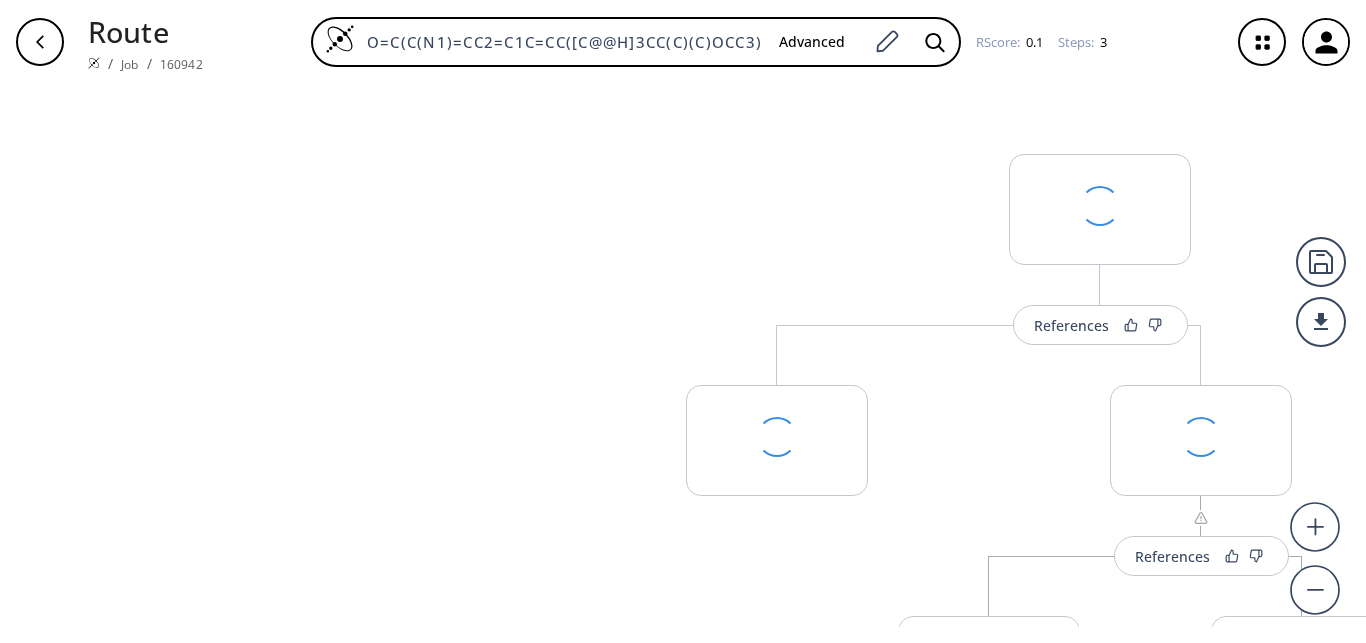 scroll, scrollTop: 0, scrollLeft: 0, axis: both 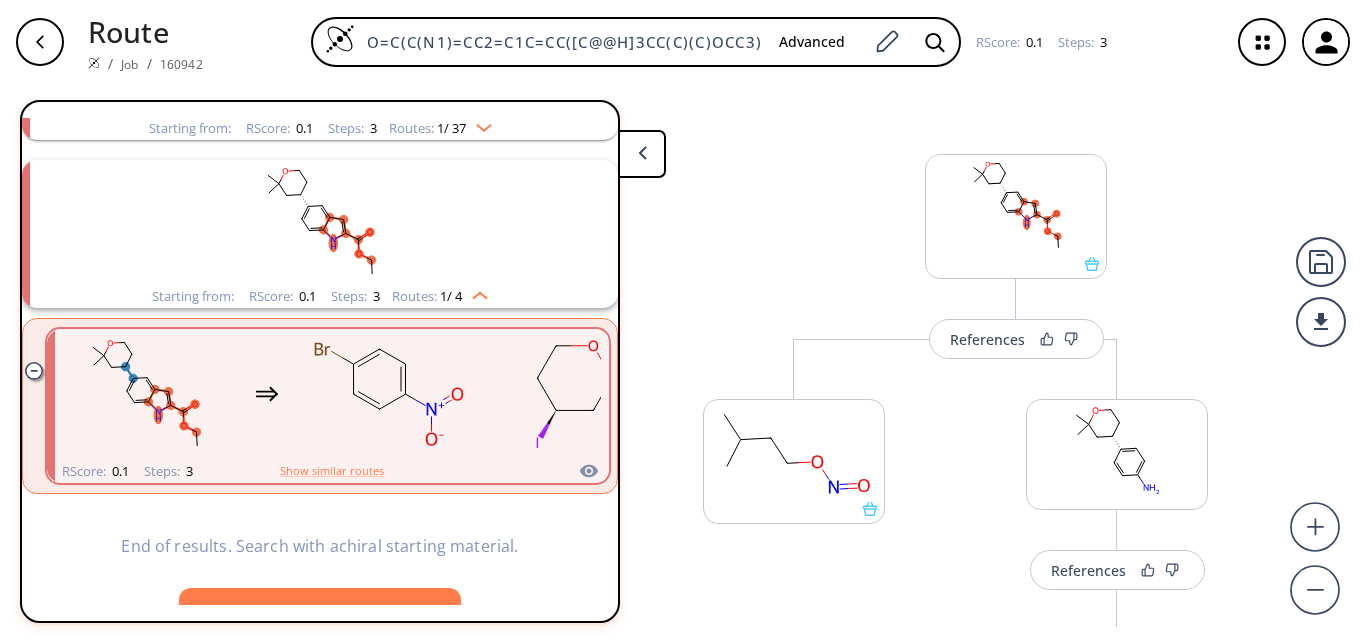 click on "Routes:   1  / 37" at bounding box center [440, 128] 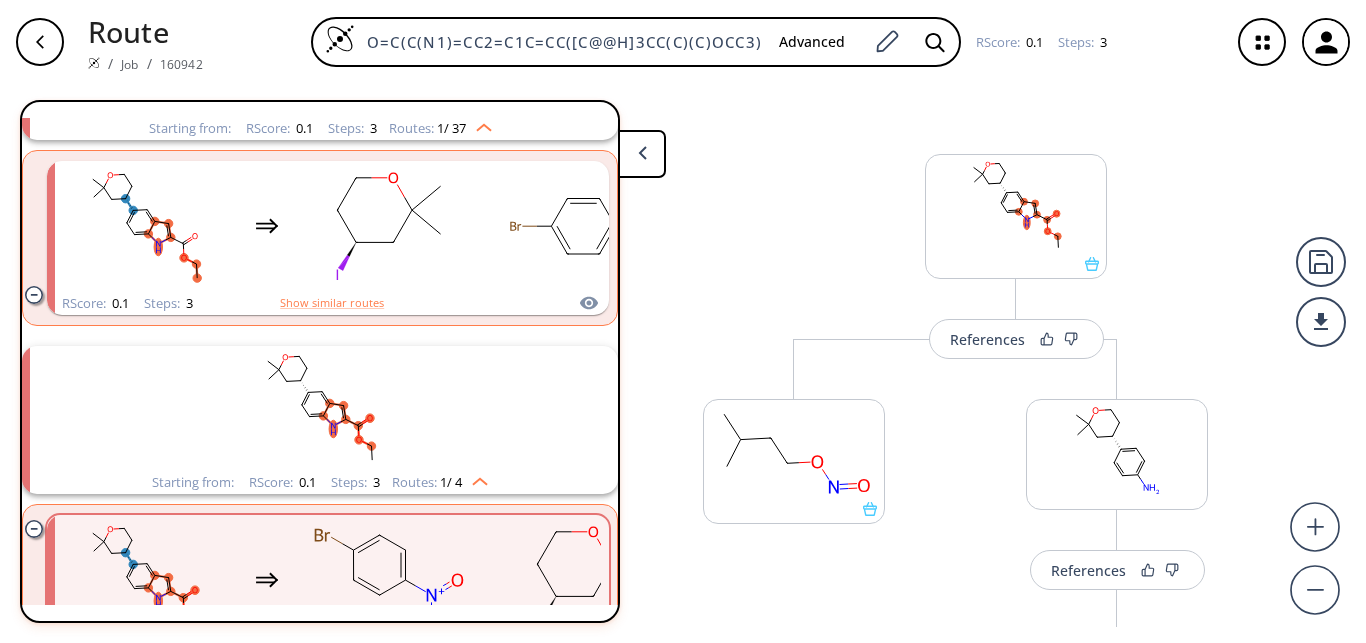 click on "Routes:   1  / 37" at bounding box center (440, 128) 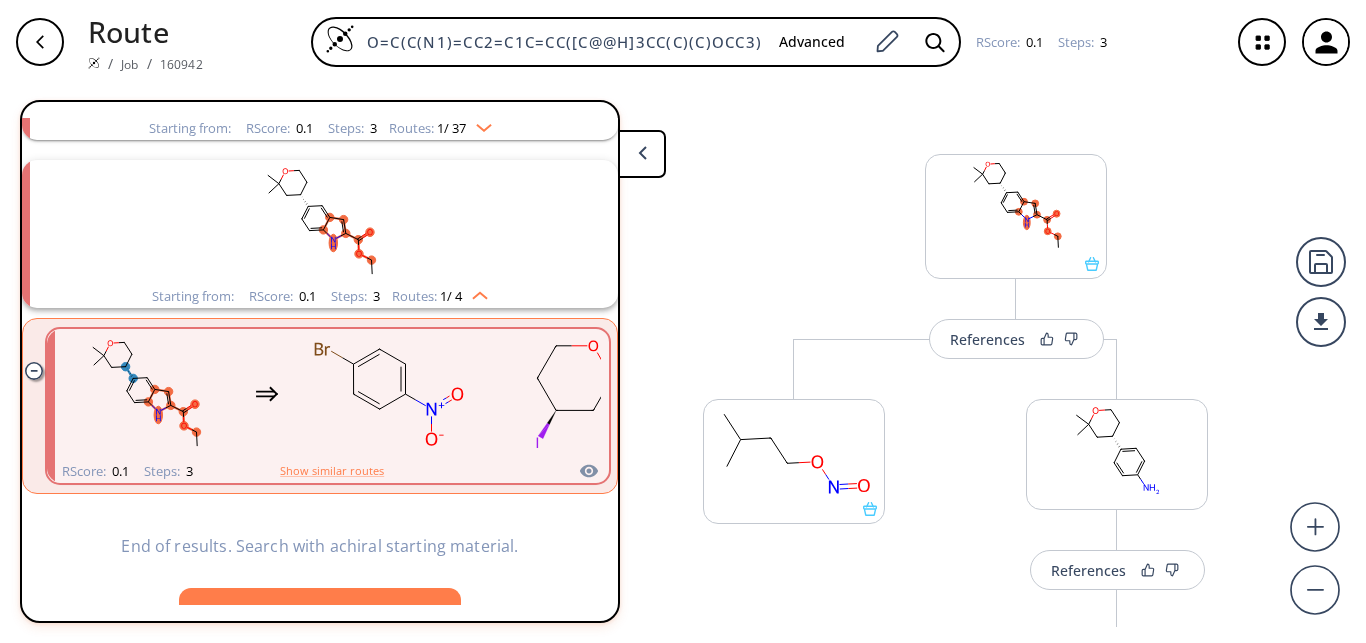 click on "References More routes from here More routes from here References More routes from here References More routes from here More routes from here" at bounding box center [1016, 620] 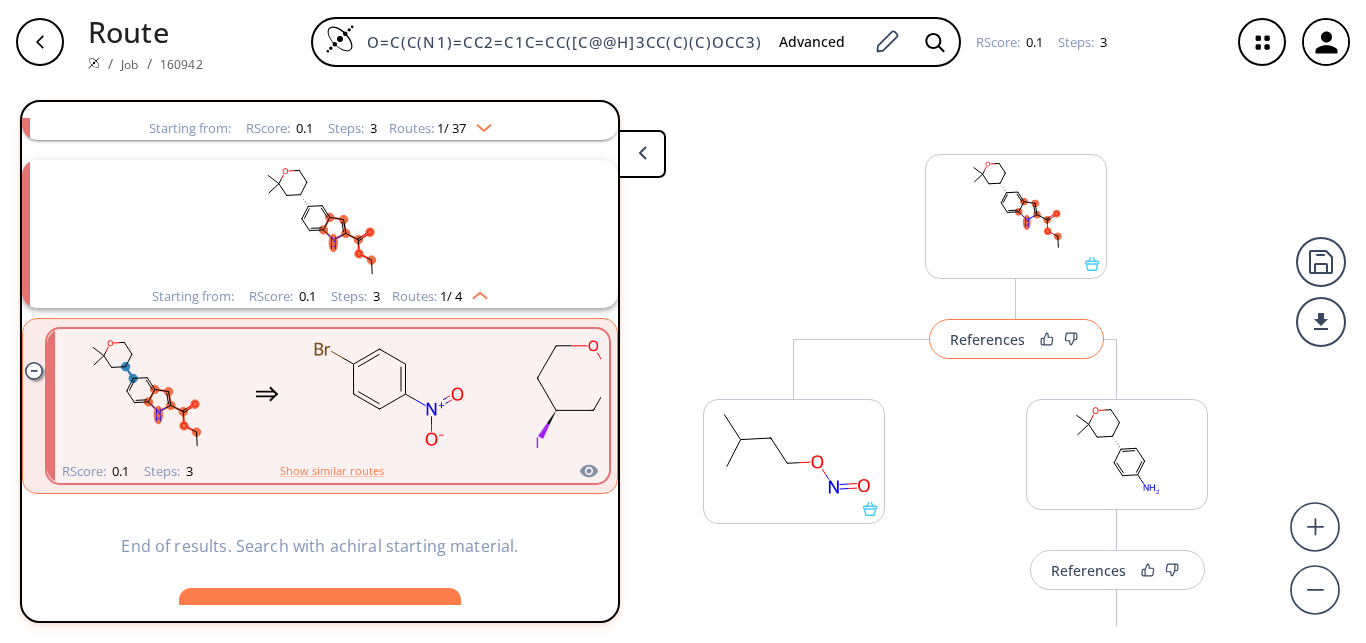 scroll, scrollTop: 396, scrollLeft: 0, axis: vertical 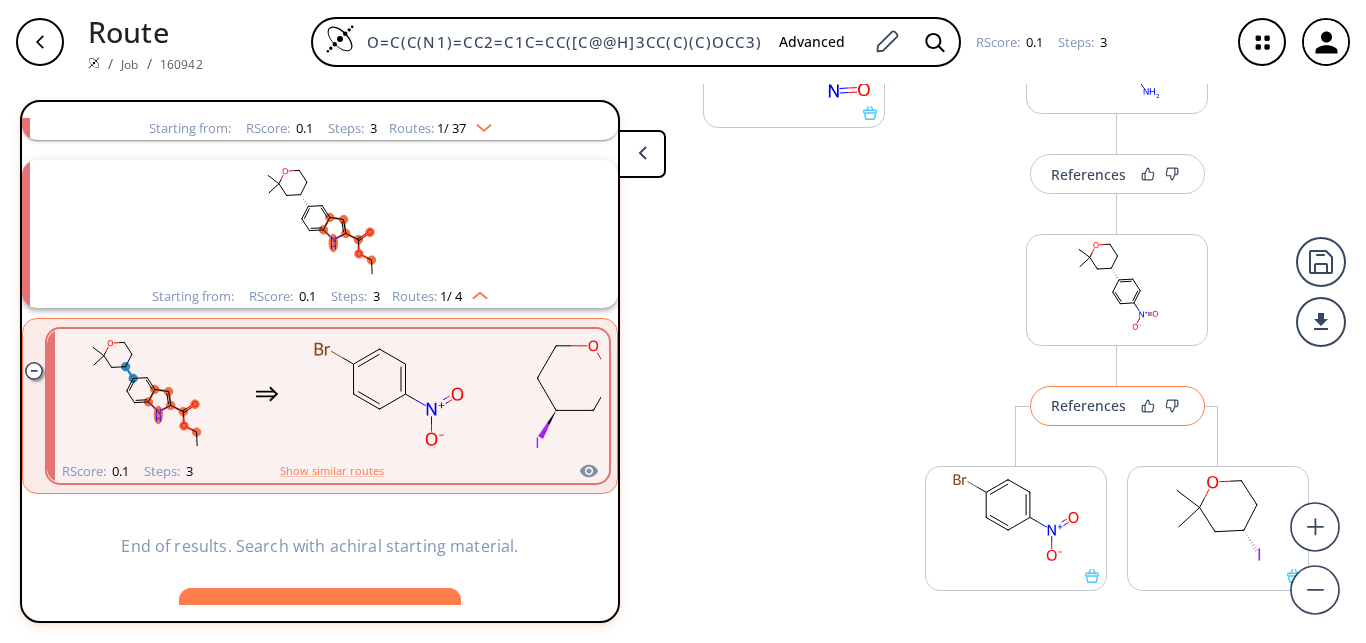 click on "References" at bounding box center [1117, 406] 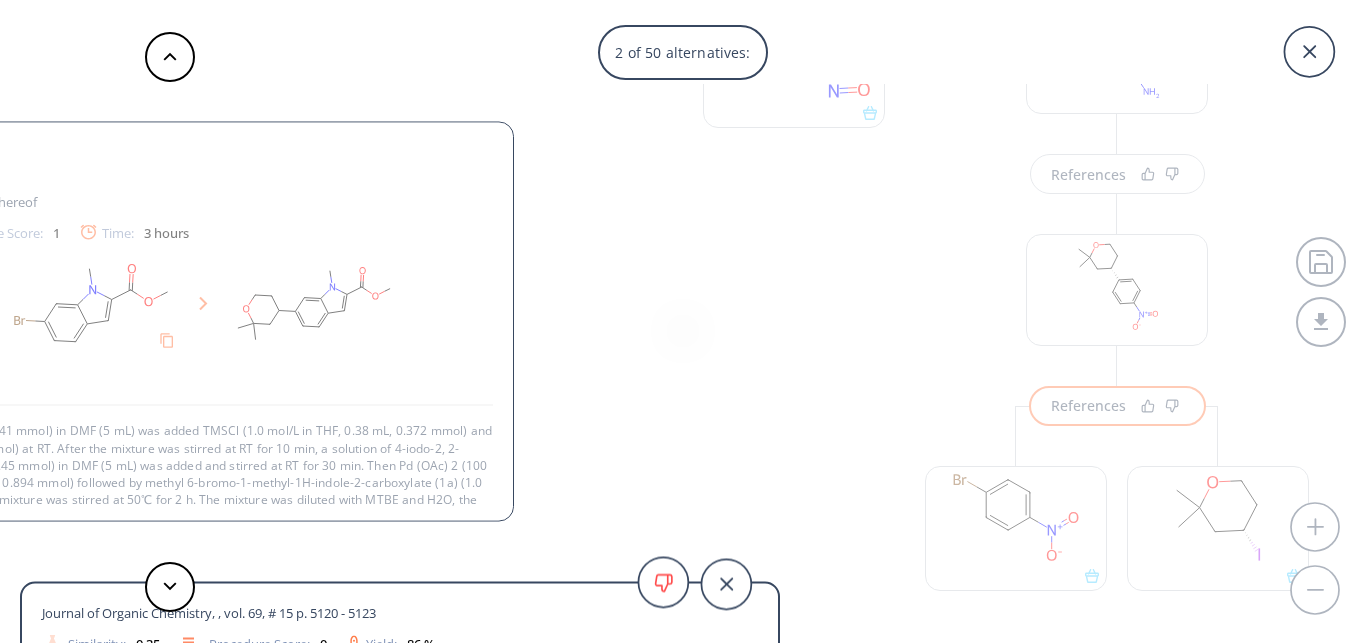 scroll, scrollTop: 55, scrollLeft: 0, axis: vertical 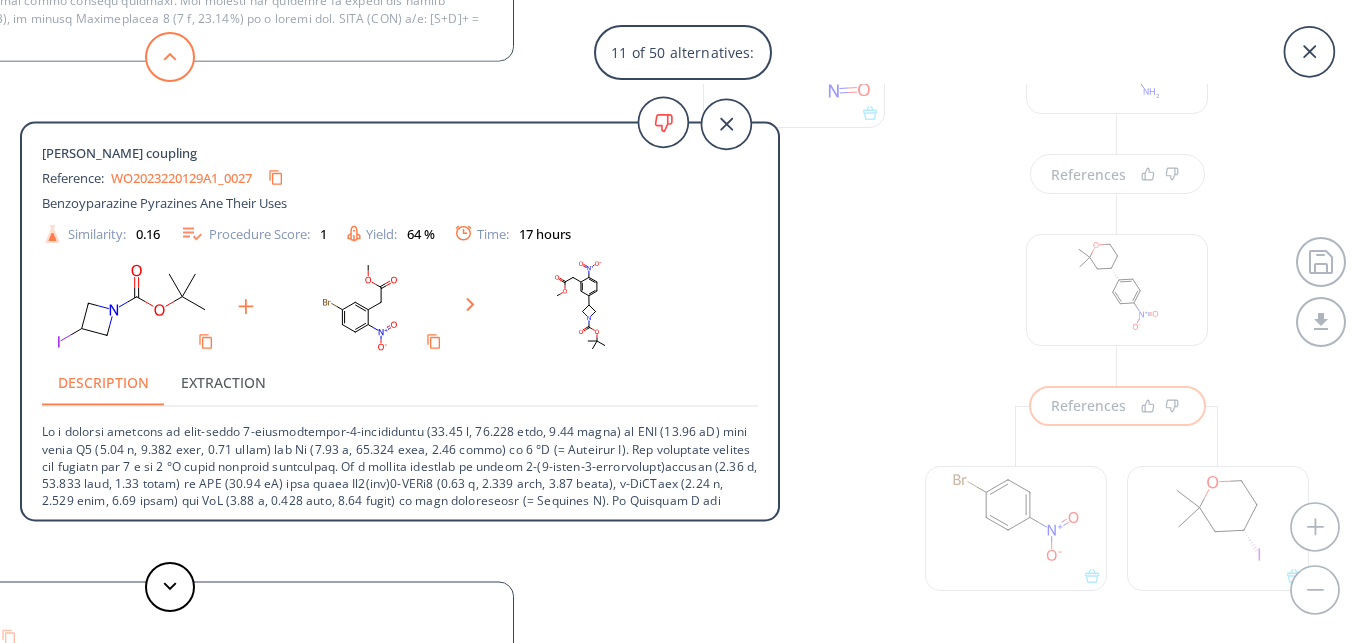 click at bounding box center (170, 57) 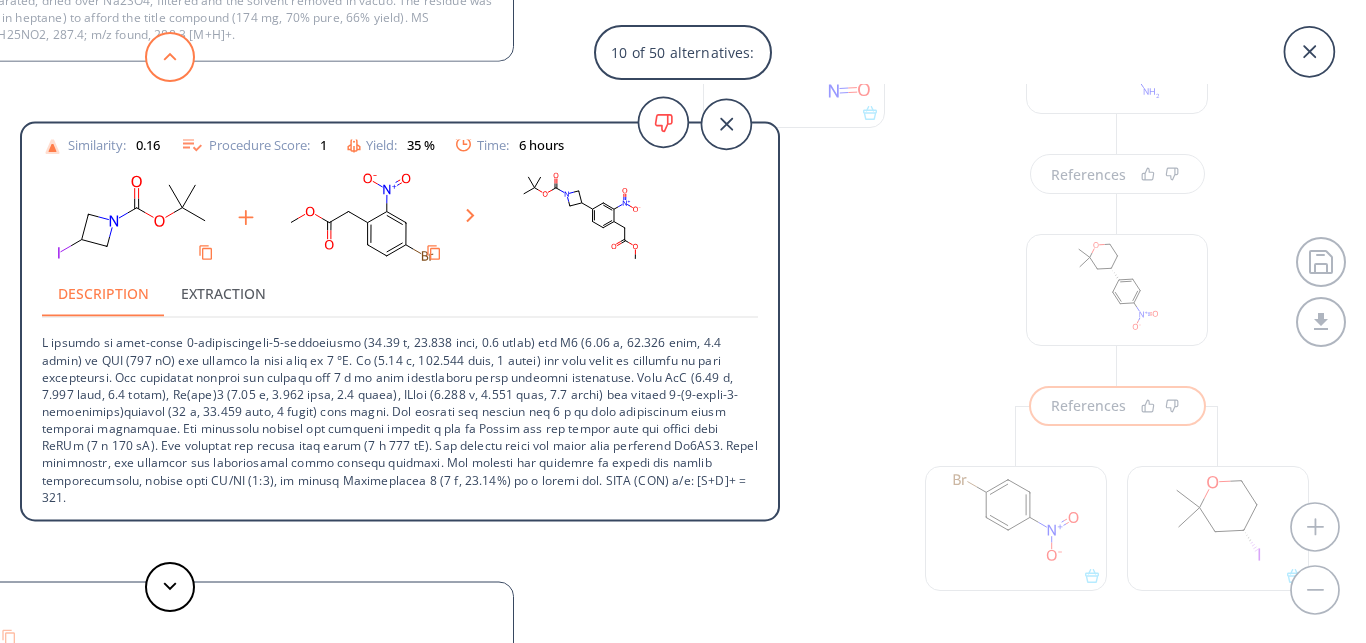 click 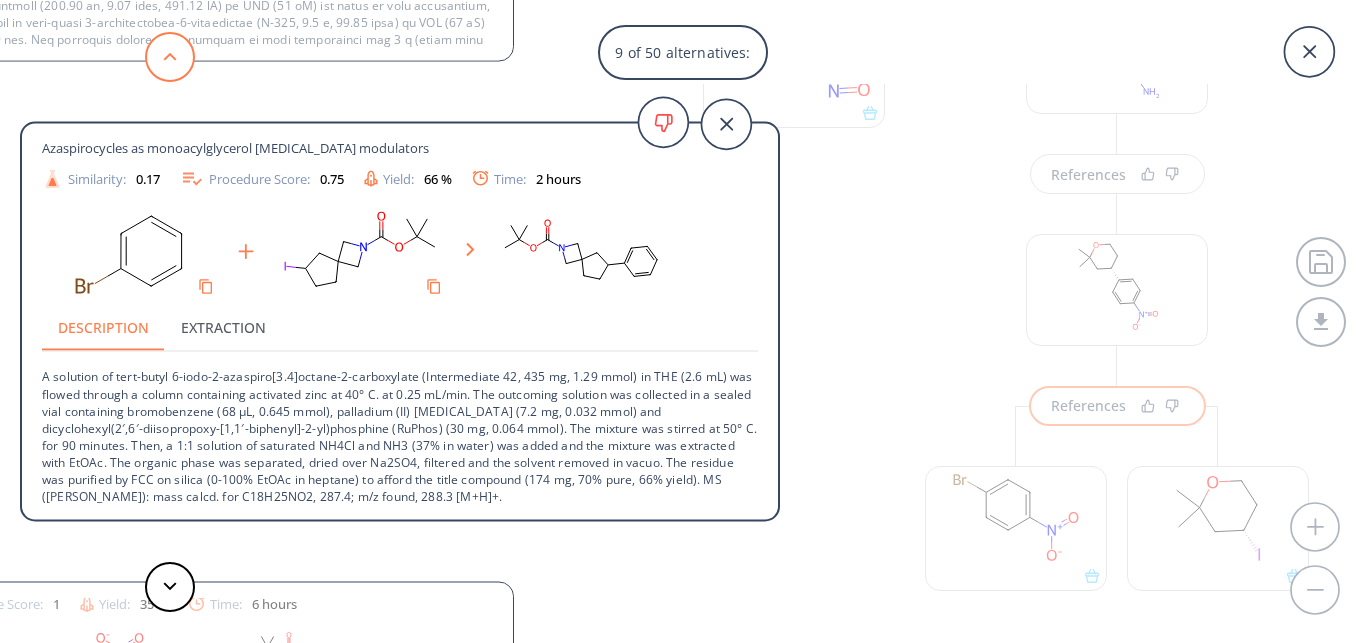 click 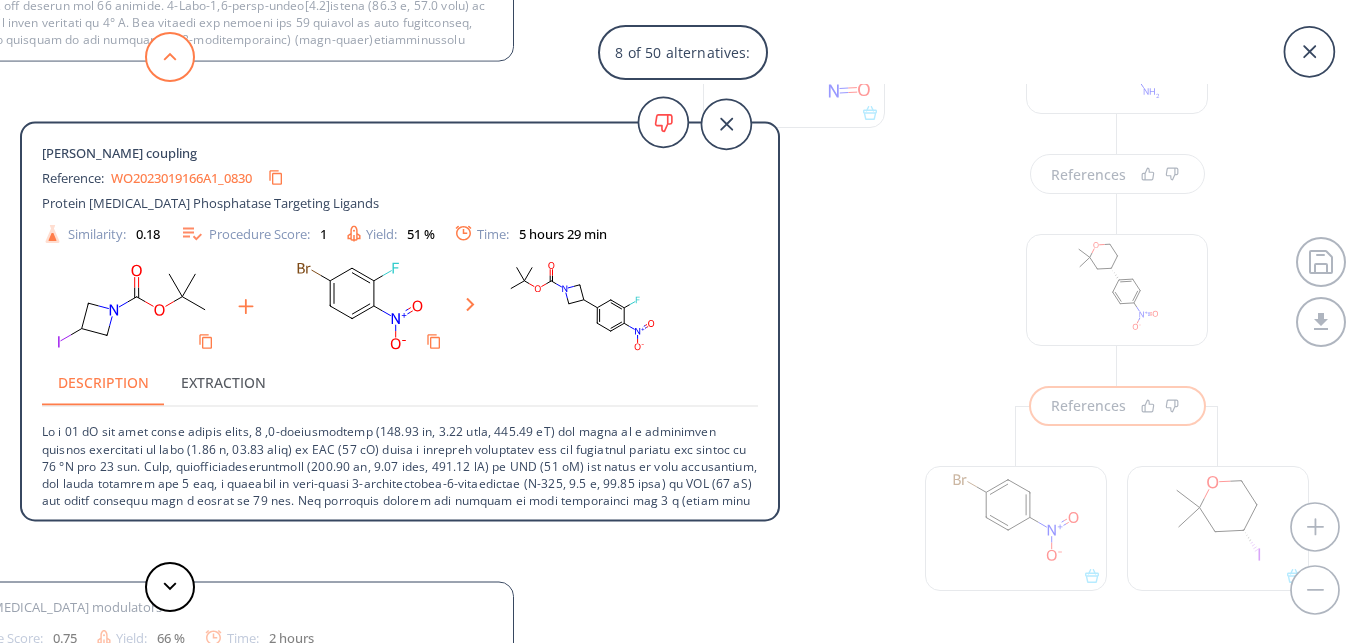 click 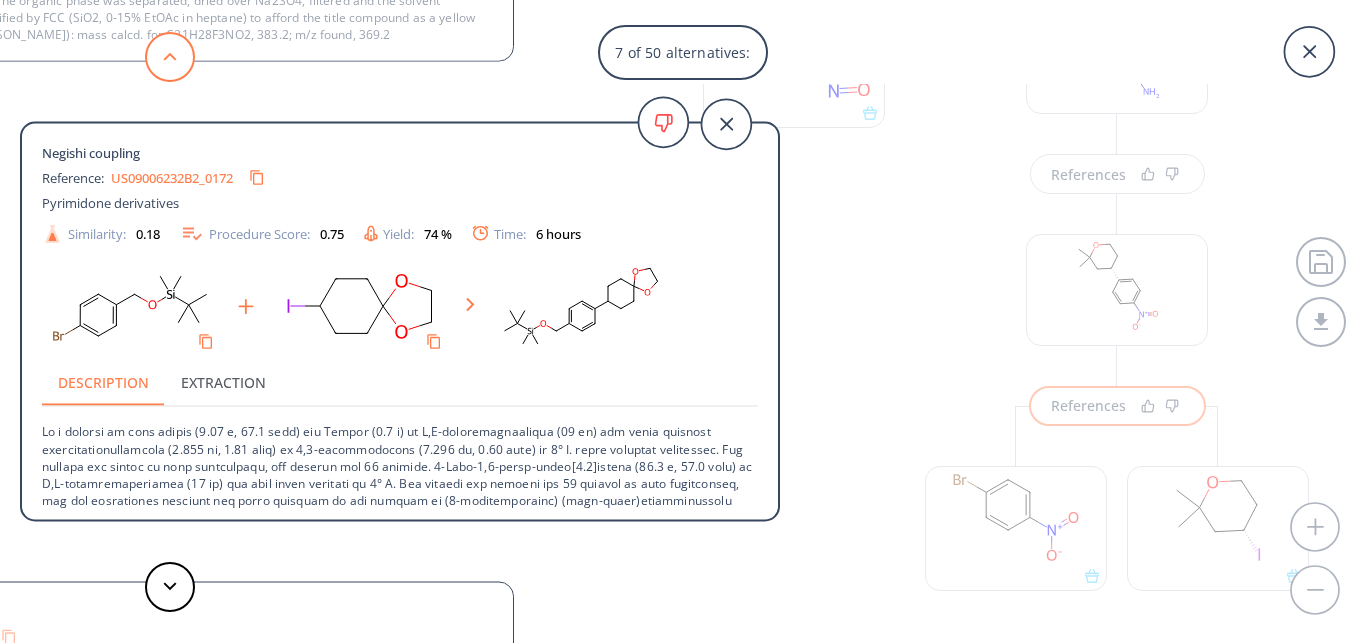 click 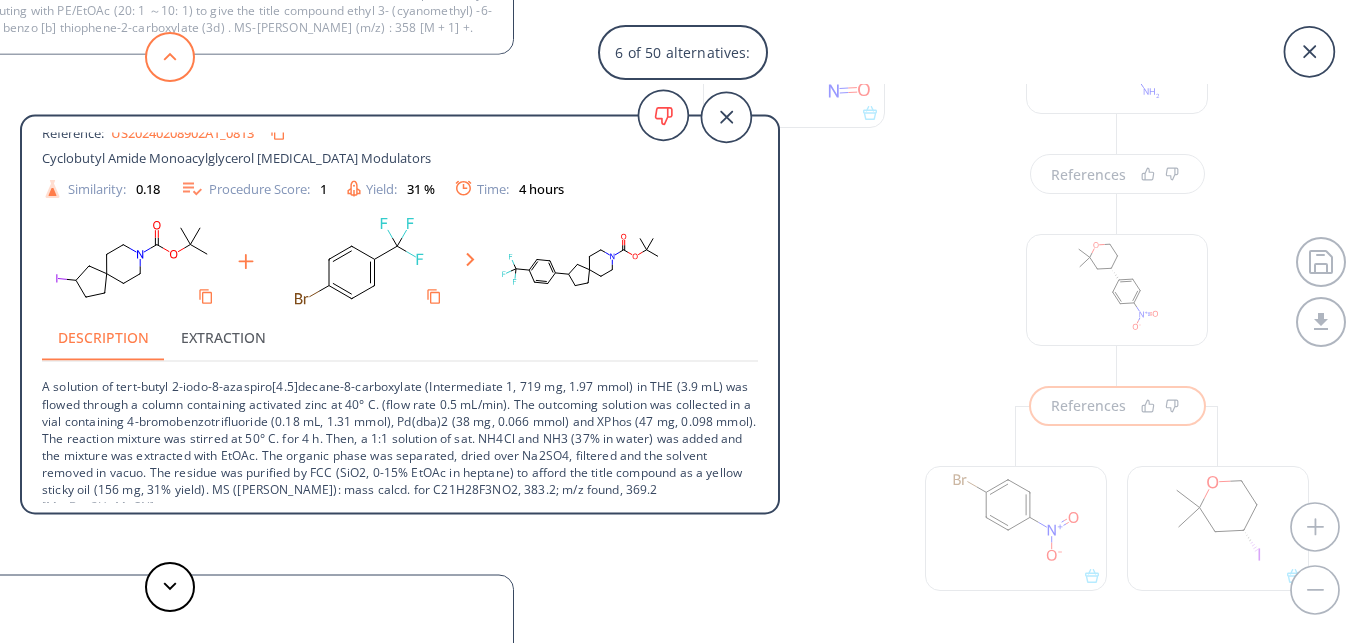 click 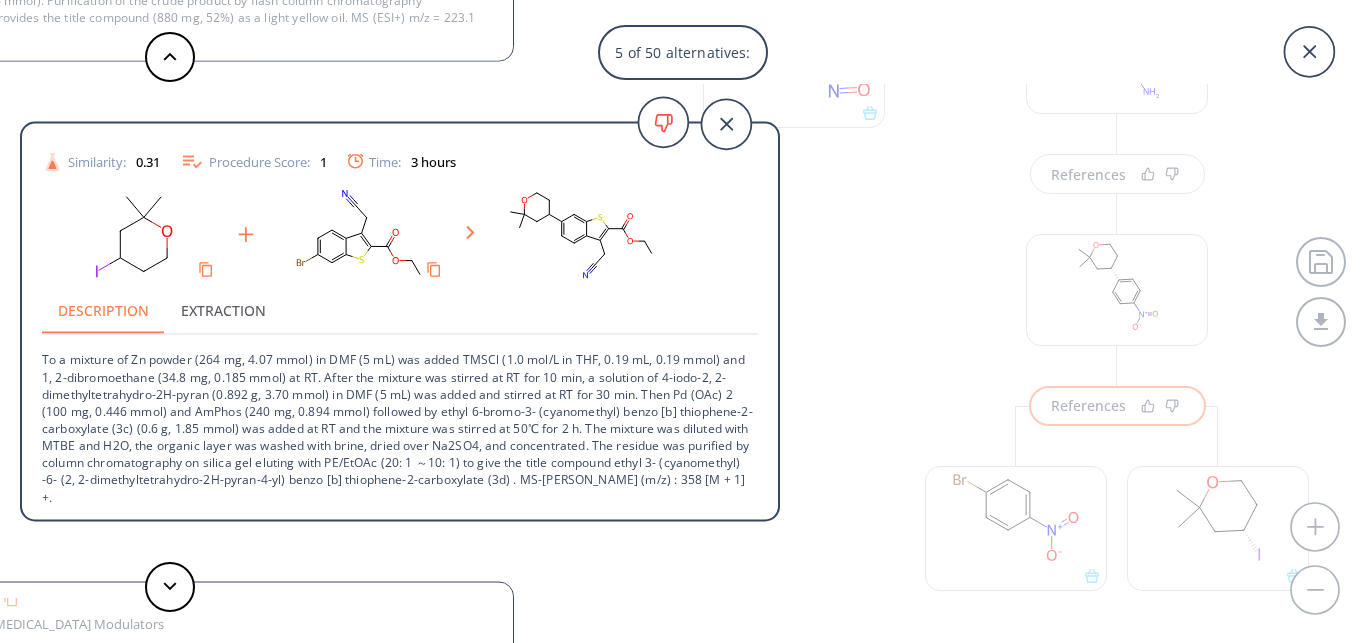 scroll, scrollTop: 0, scrollLeft: 0, axis: both 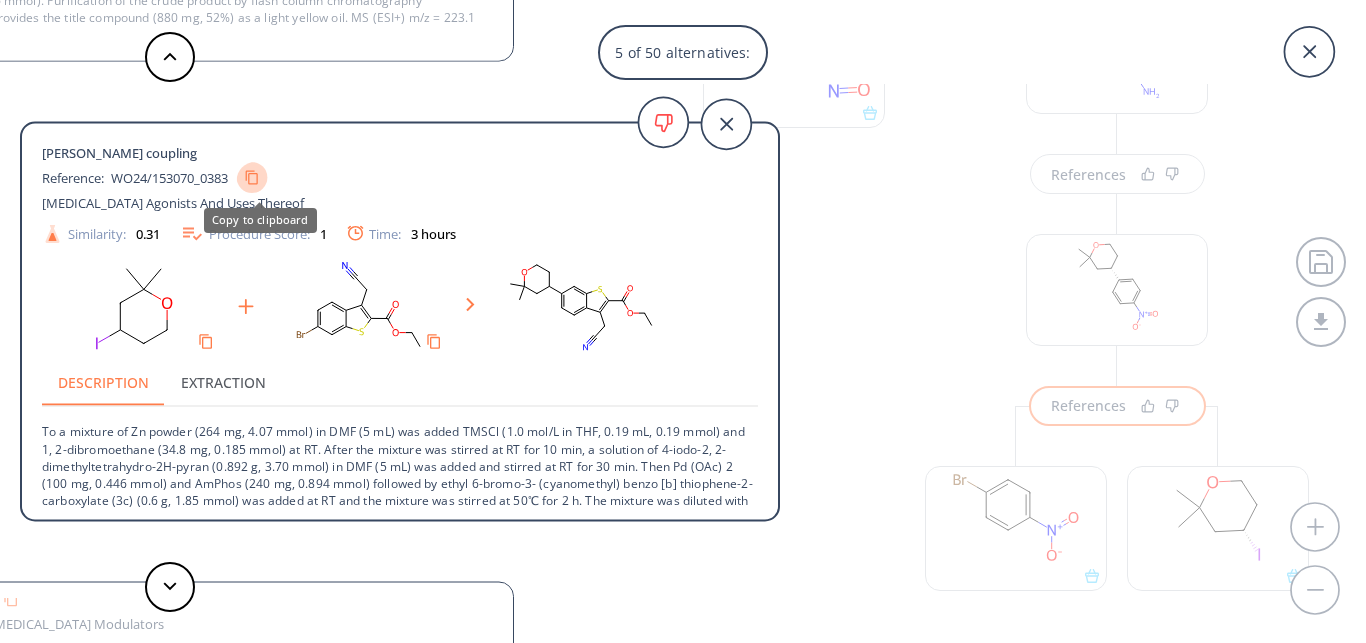 click at bounding box center (252, 177) 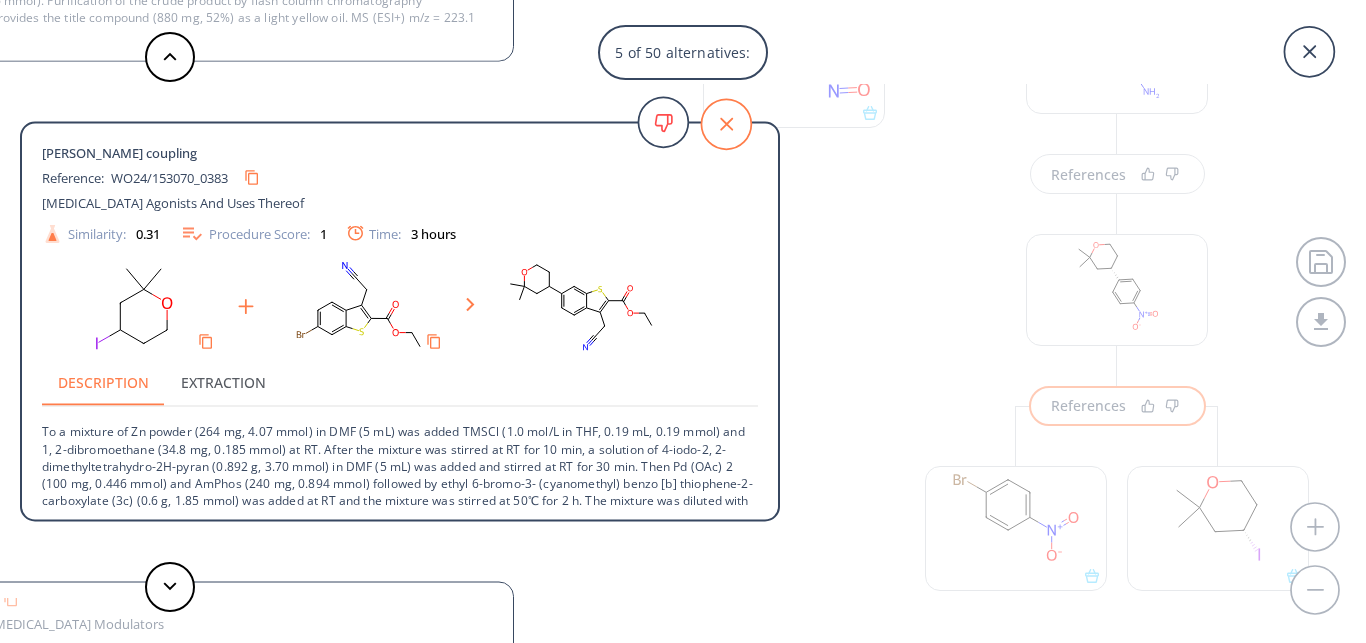 click 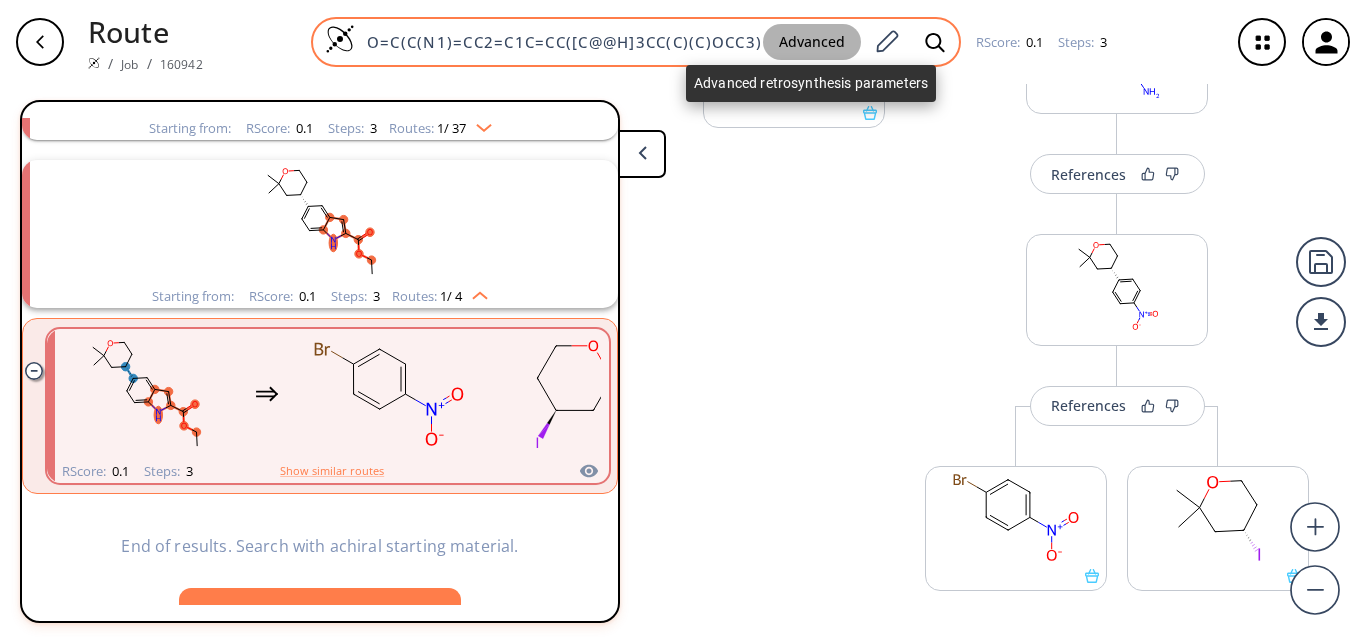 drag, startPoint x: 767, startPoint y: 48, endPoint x: 351, endPoint y: 26, distance: 416.58133 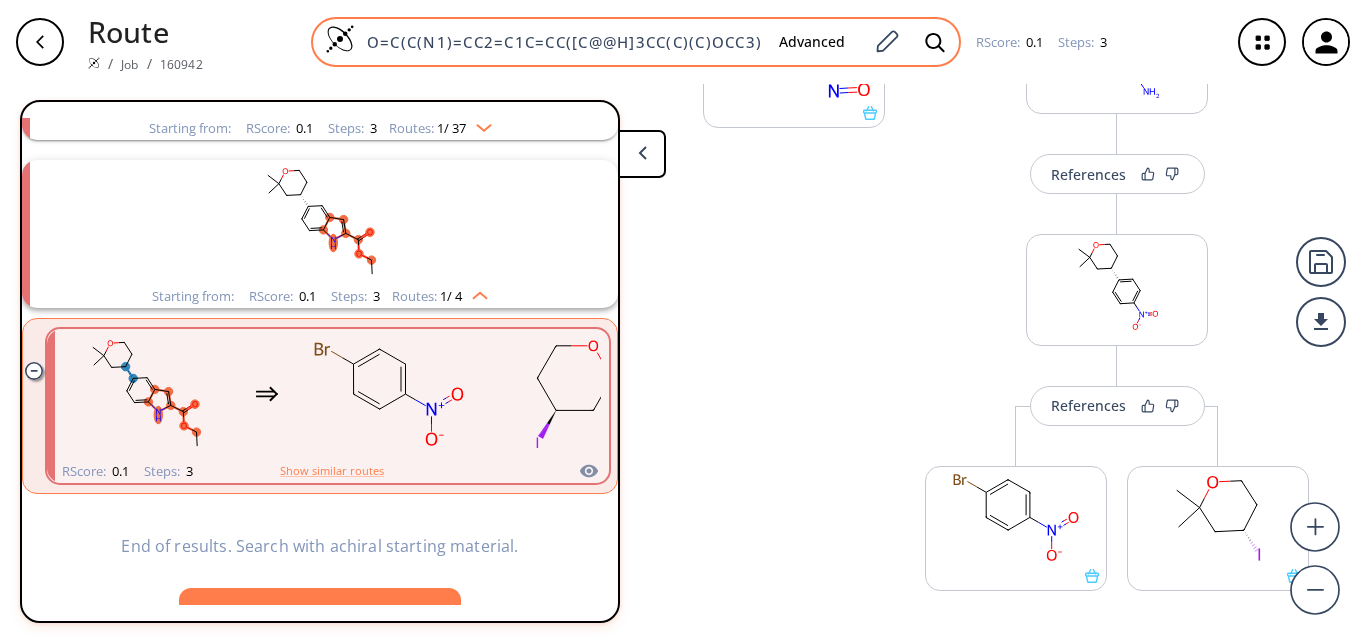 scroll, scrollTop: 0, scrollLeft: 112, axis: horizontal 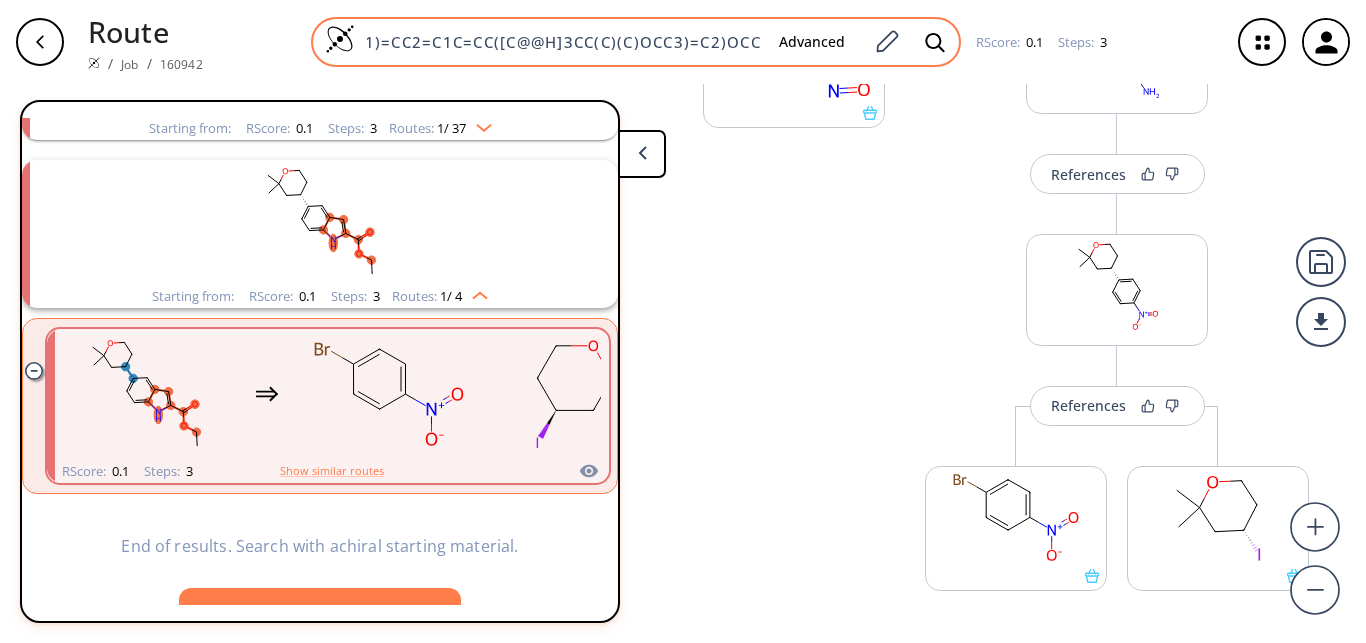 paste on "O=C(N(CC1)CCC21CCNC2)OC(C)(C)" 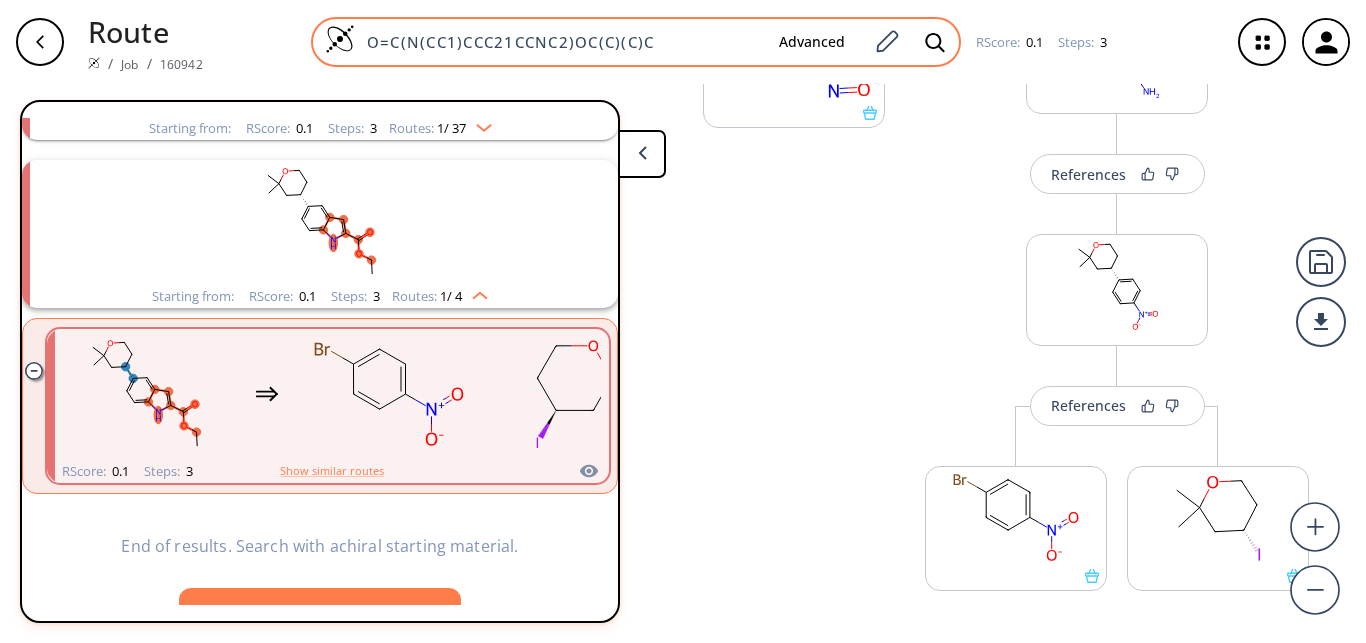 scroll, scrollTop: 0, scrollLeft: 0, axis: both 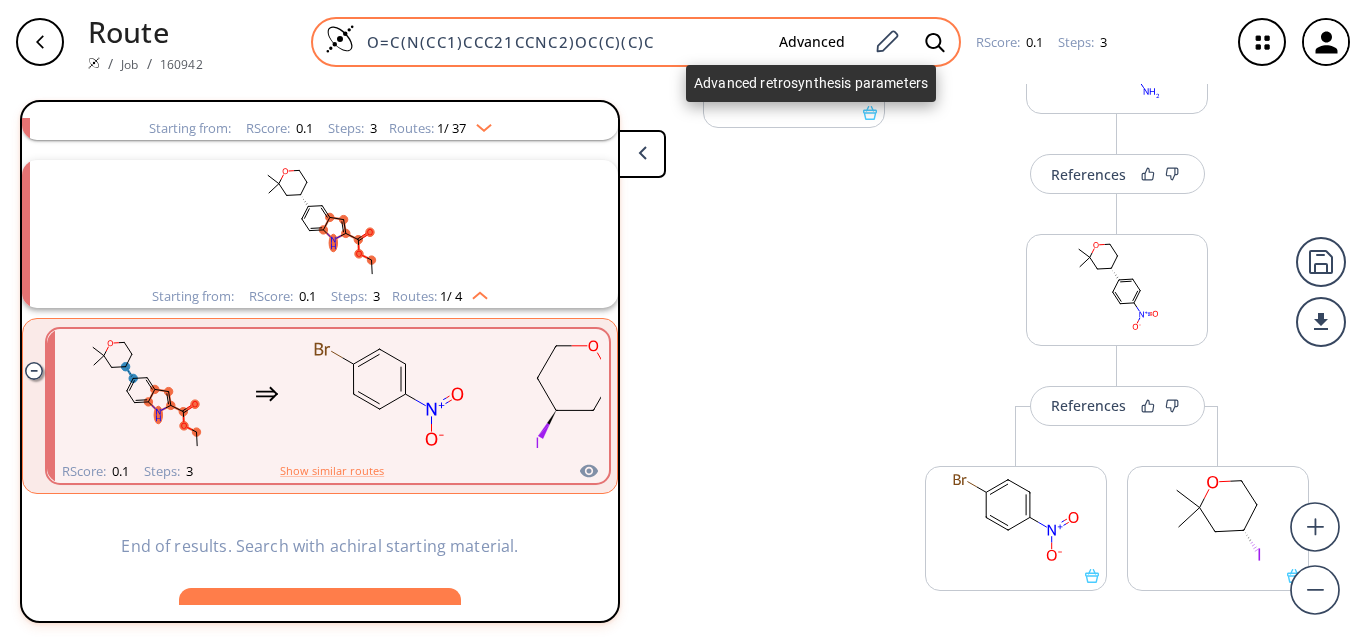 type on "O=C(N(CC1)CCC21CCNC2)OC(C)(C)C" 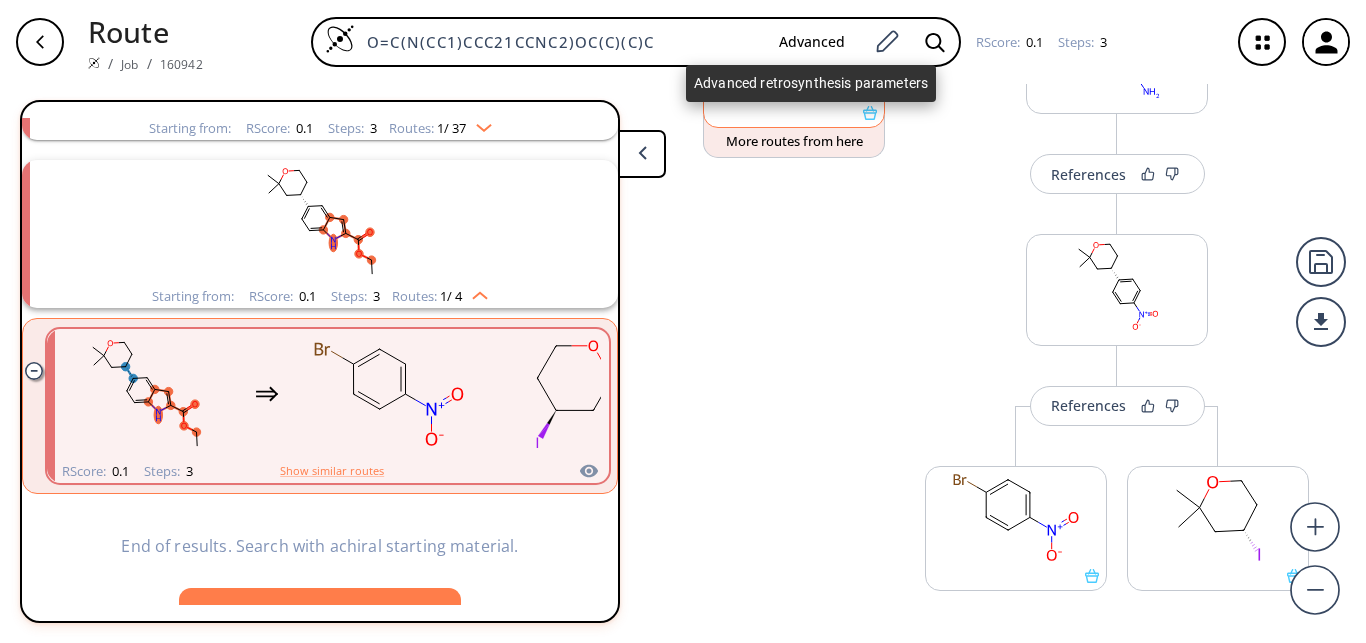 drag, startPoint x: 838, startPoint y: 45, endPoint x: 812, endPoint y: 125, distance: 84.118965 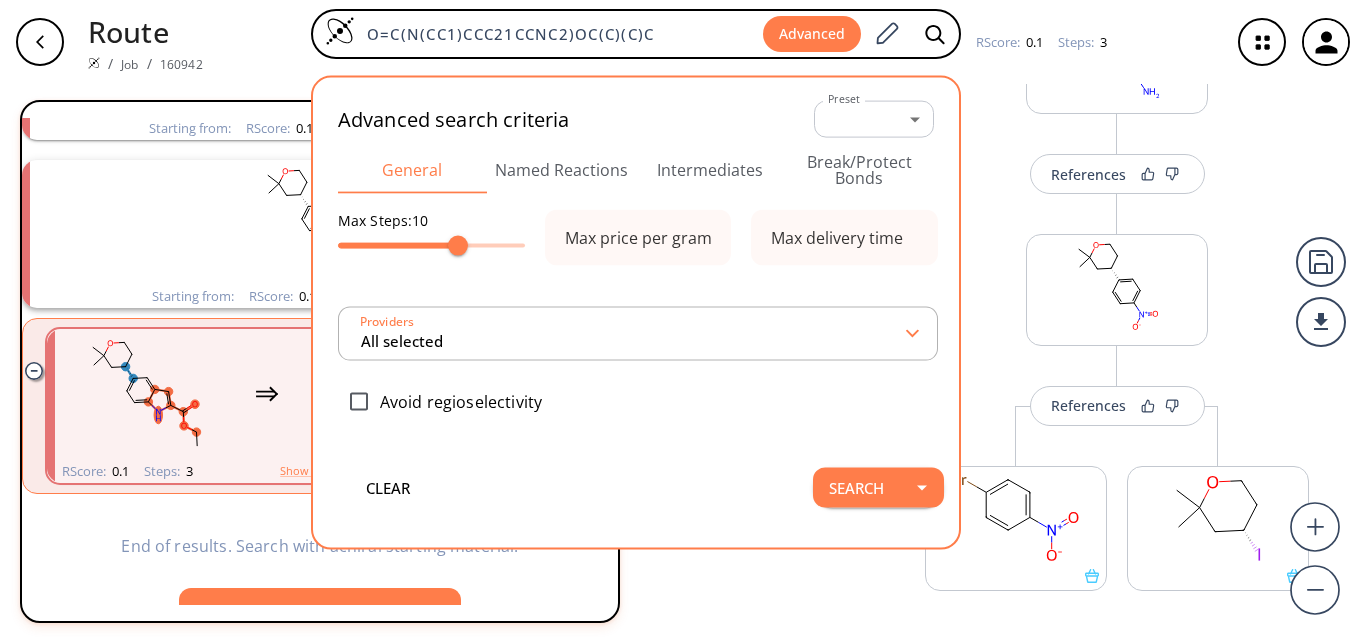 type on "All selected" 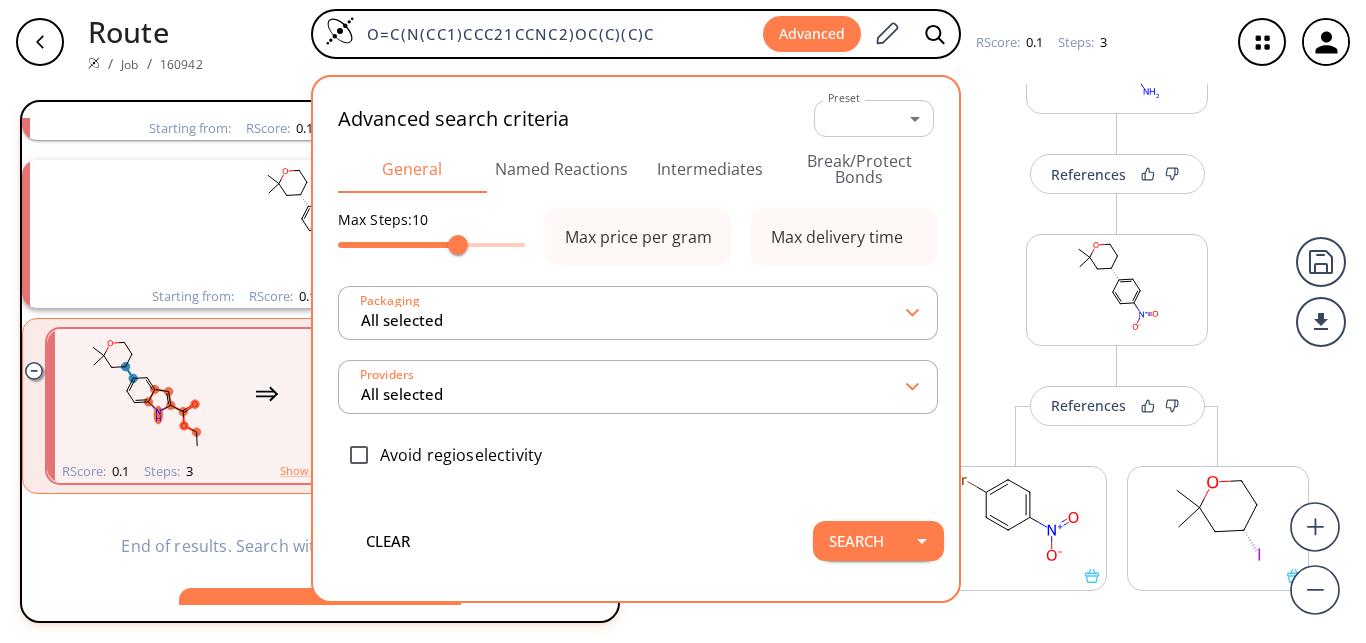 click on "Named Reactions" at bounding box center (561, 169) 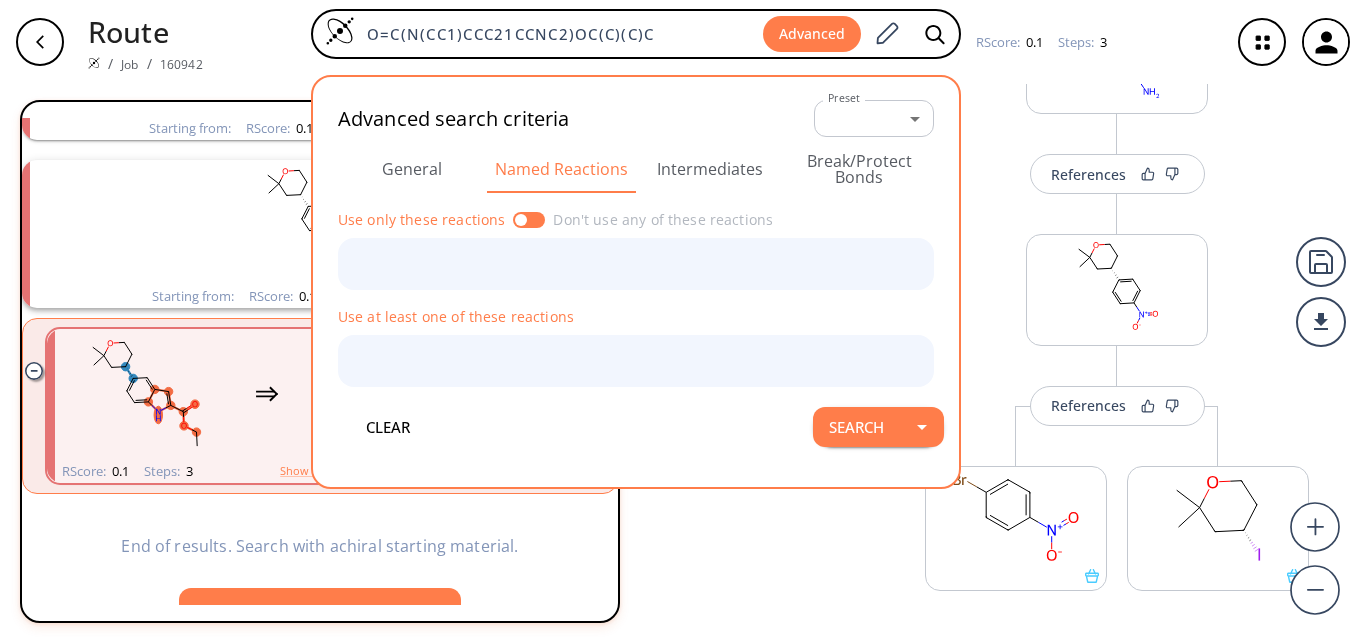 click on "Intermediates" at bounding box center (710, 169) 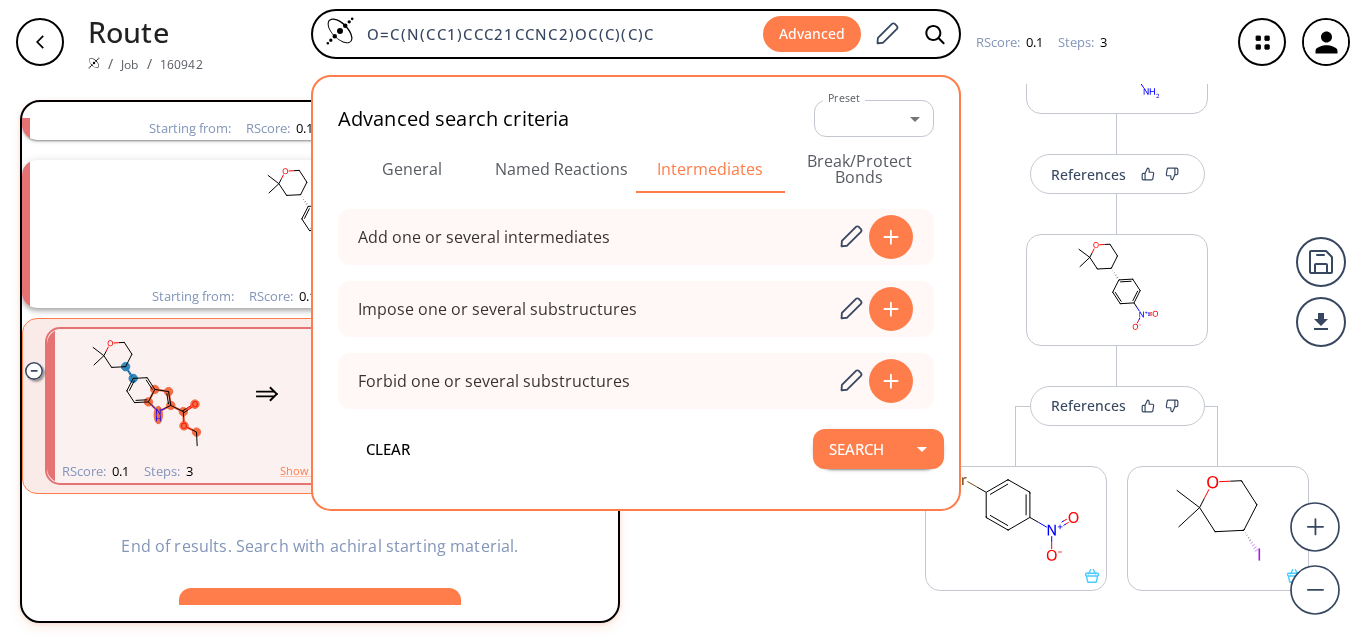 click on "Break/Protect Bonds" at bounding box center (859, 169) 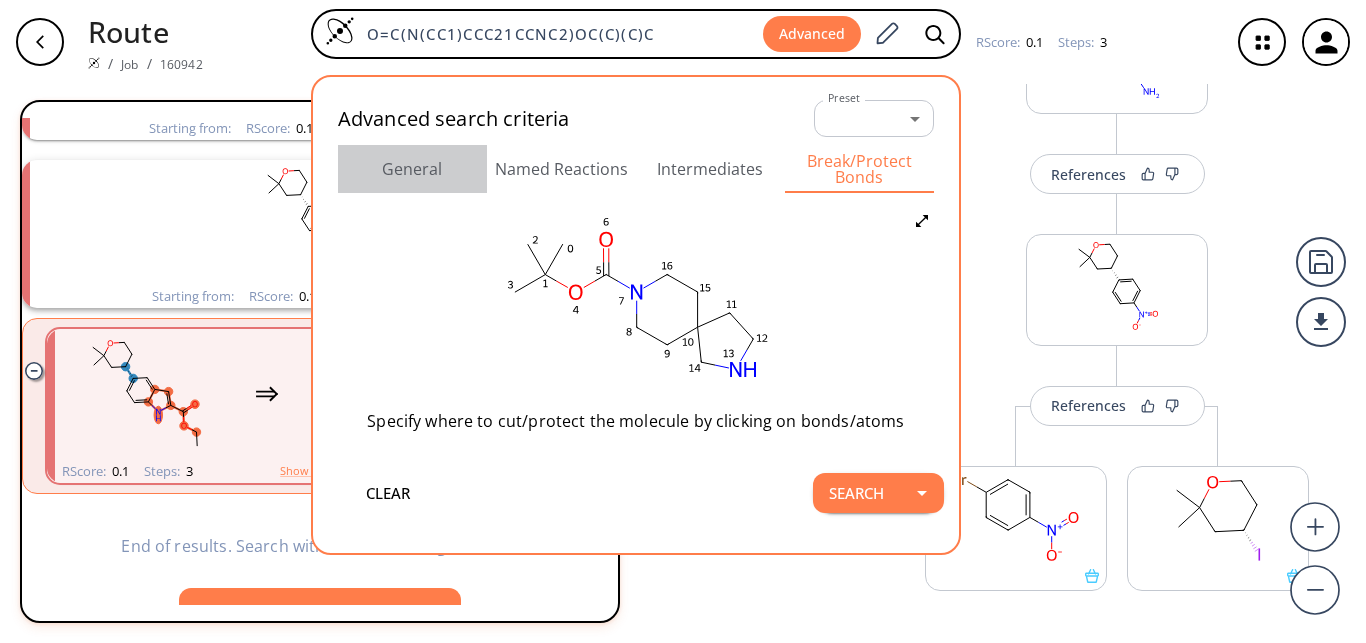 click on "General" at bounding box center [412, 169] 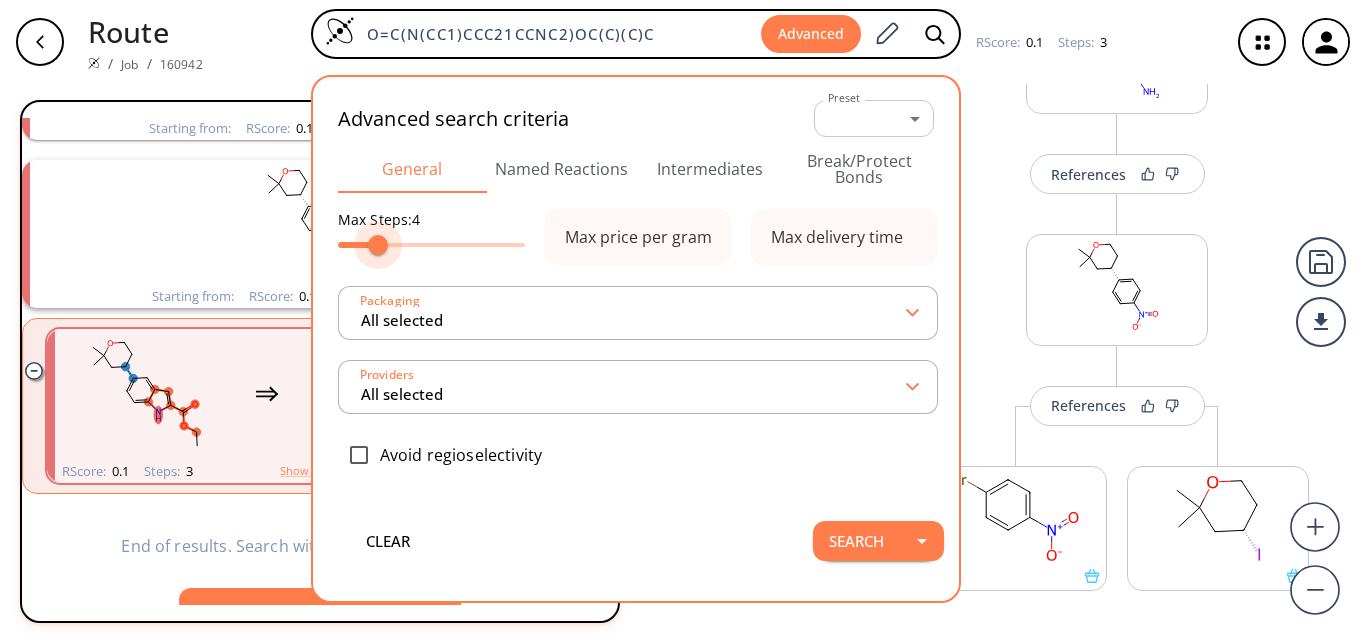 drag, startPoint x: 460, startPoint y: 241, endPoint x: 372, endPoint y: 246, distance: 88.14193 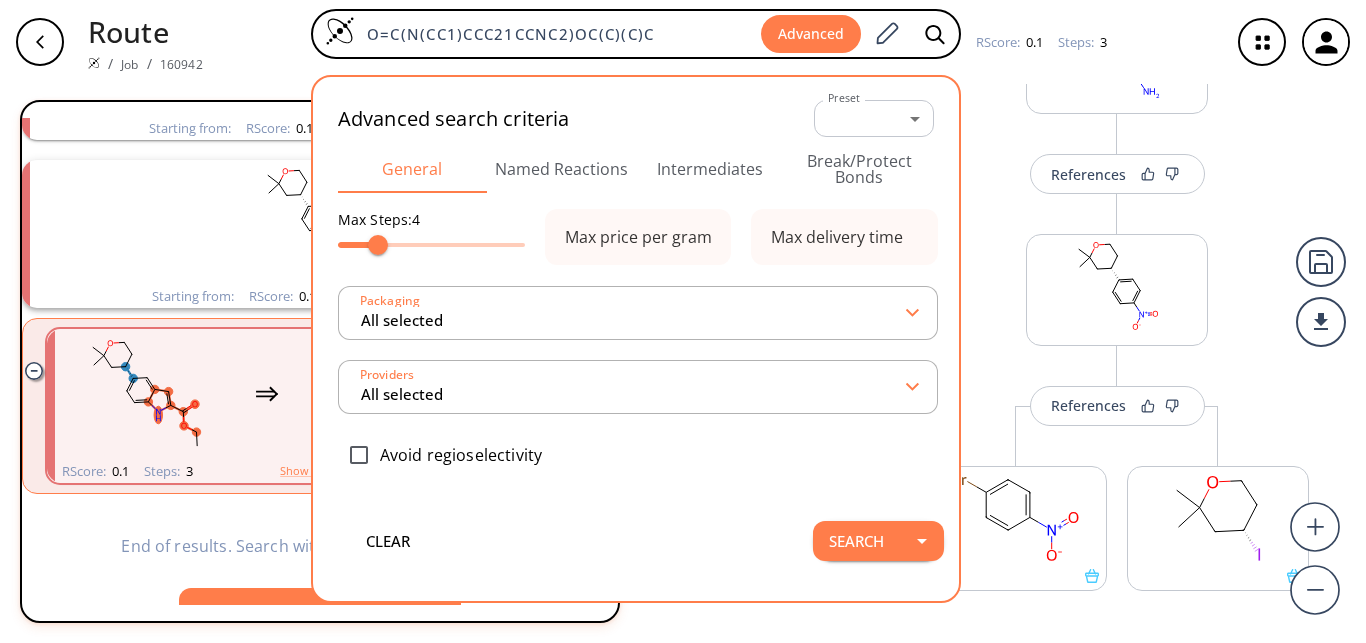 type on "5" 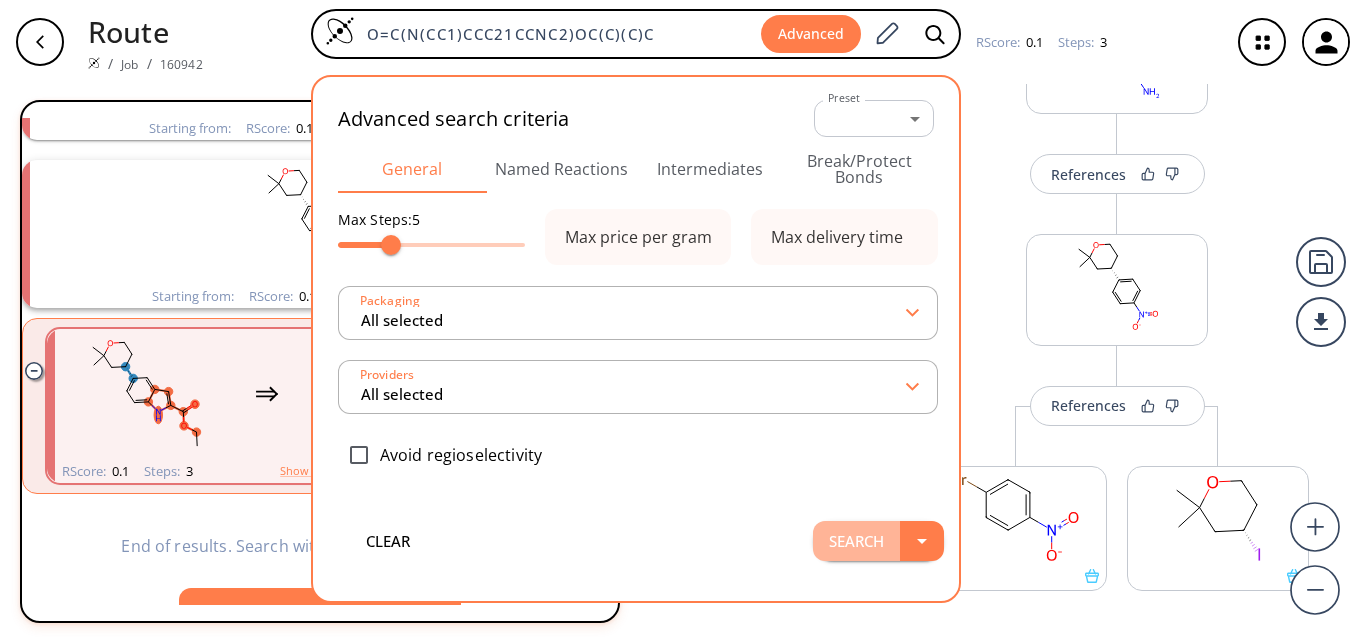 click on "Search" at bounding box center [856, 541] 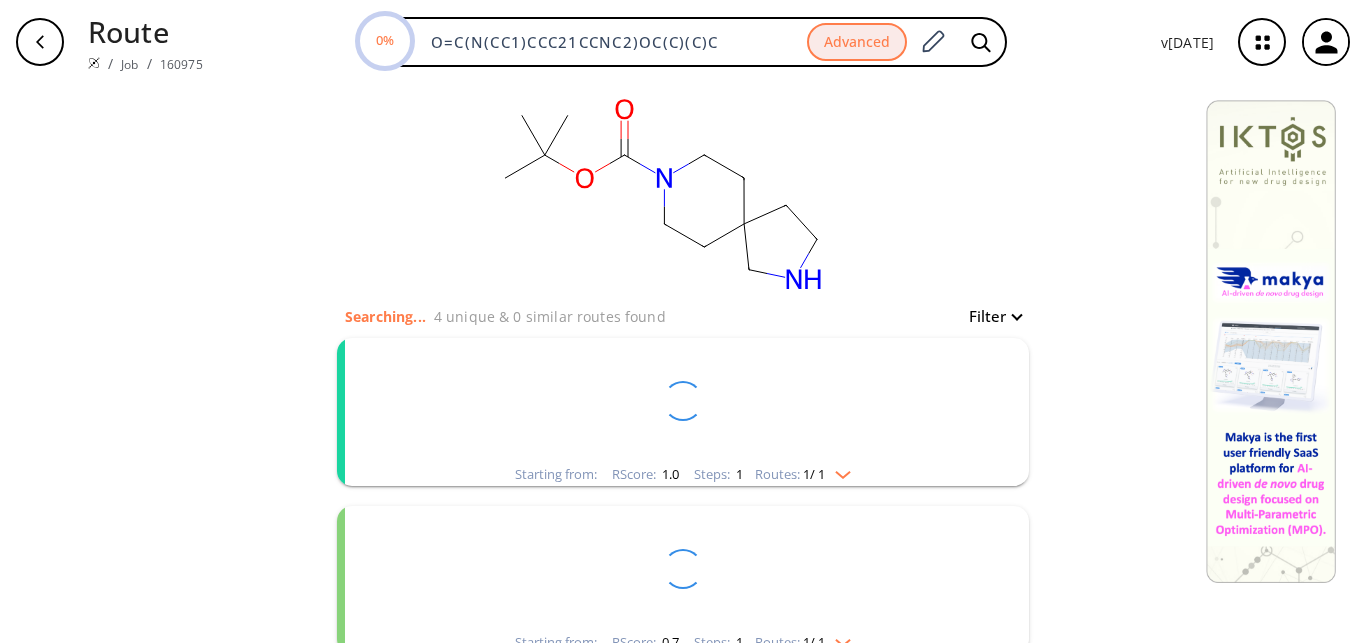 click on "clear Searching... 4 unique & 0 similar routes found Filter Starting from: RScore :   1.0   Steps :   1   Routes:   1  / 1 Starting from: RScore :   0.7   Steps :   1   Routes:   1  / 1 Starting from: RScore :   0.5   Steps :   1   Routes:   1  / 1 Starting from: RScore :   0.1   Steps :   1   Routes:   1  / 1" at bounding box center (683, 592) 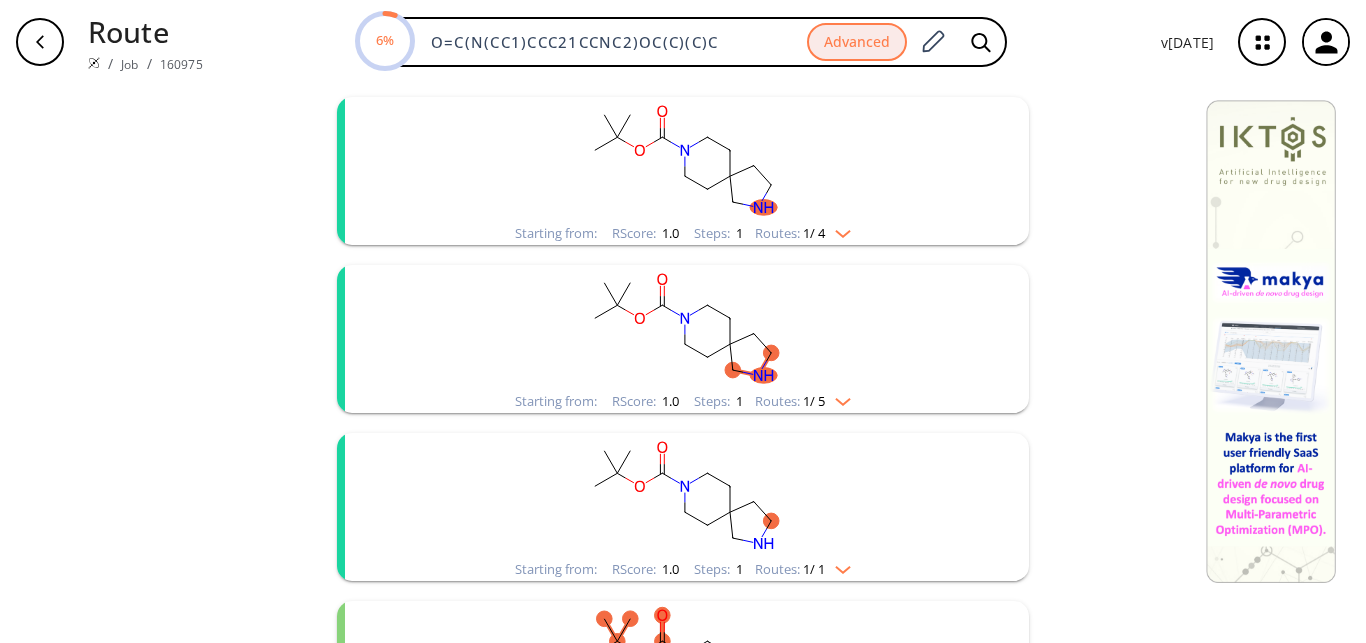 scroll, scrollTop: 0, scrollLeft: 0, axis: both 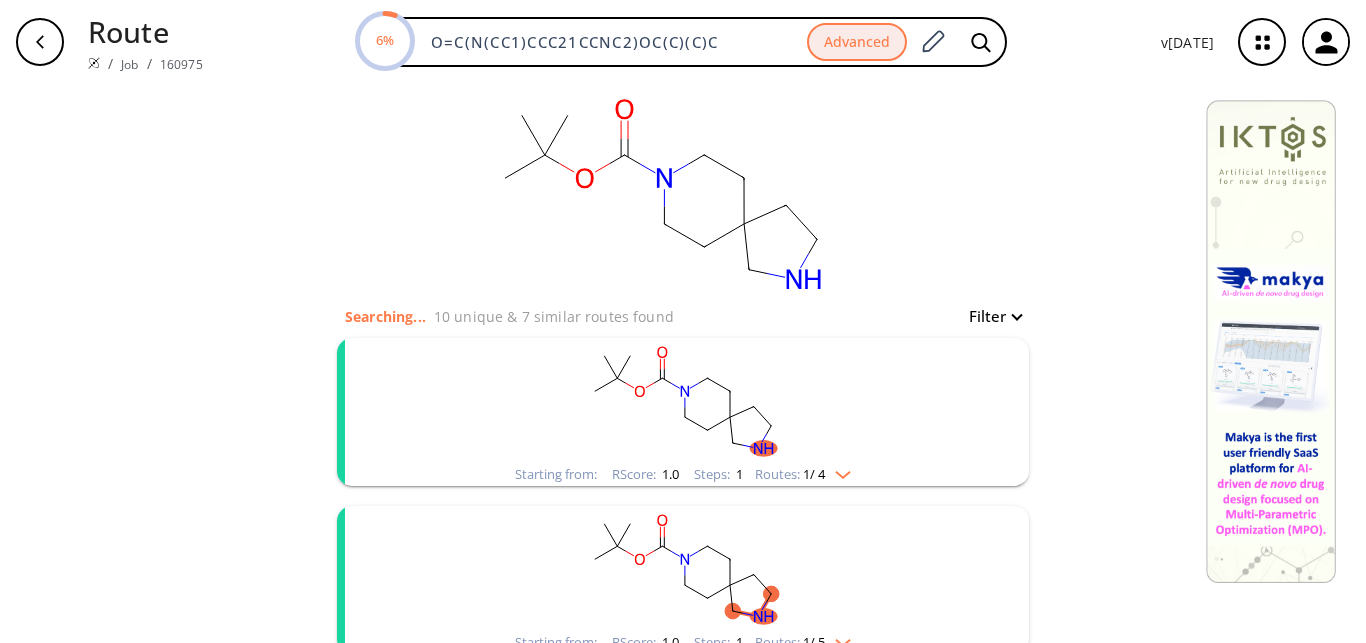 click 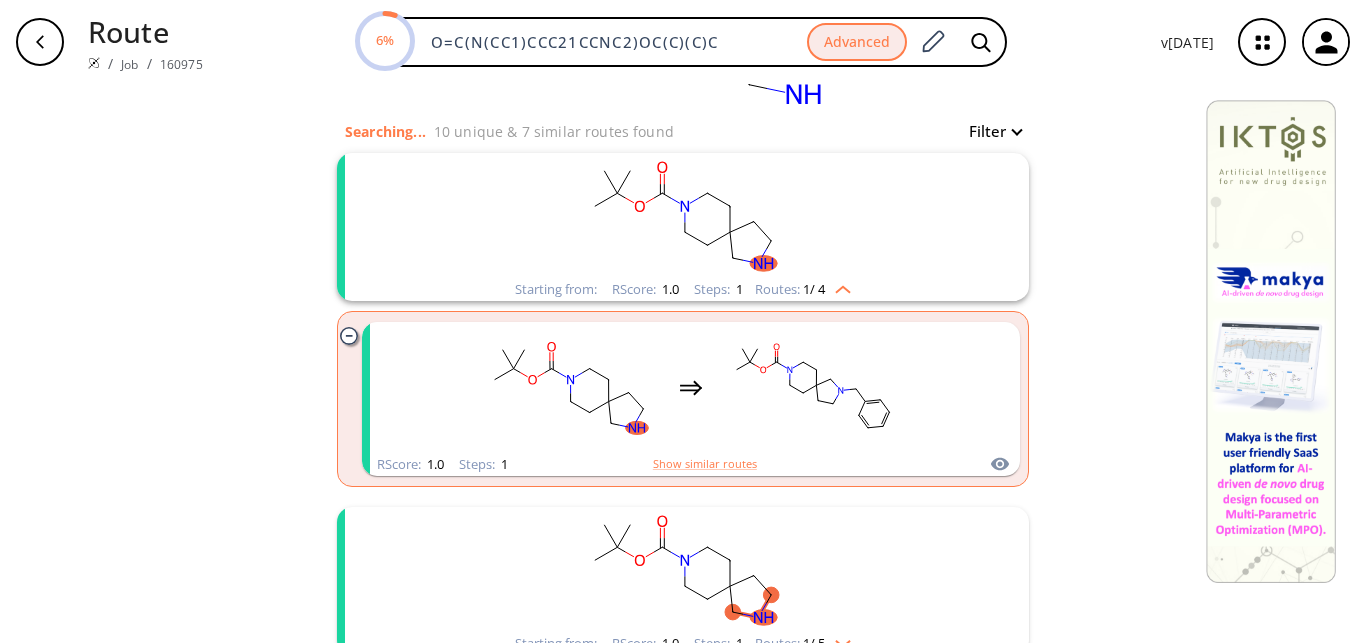 scroll, scrollTop: 306, scrollLeft: 0, axis: vertical 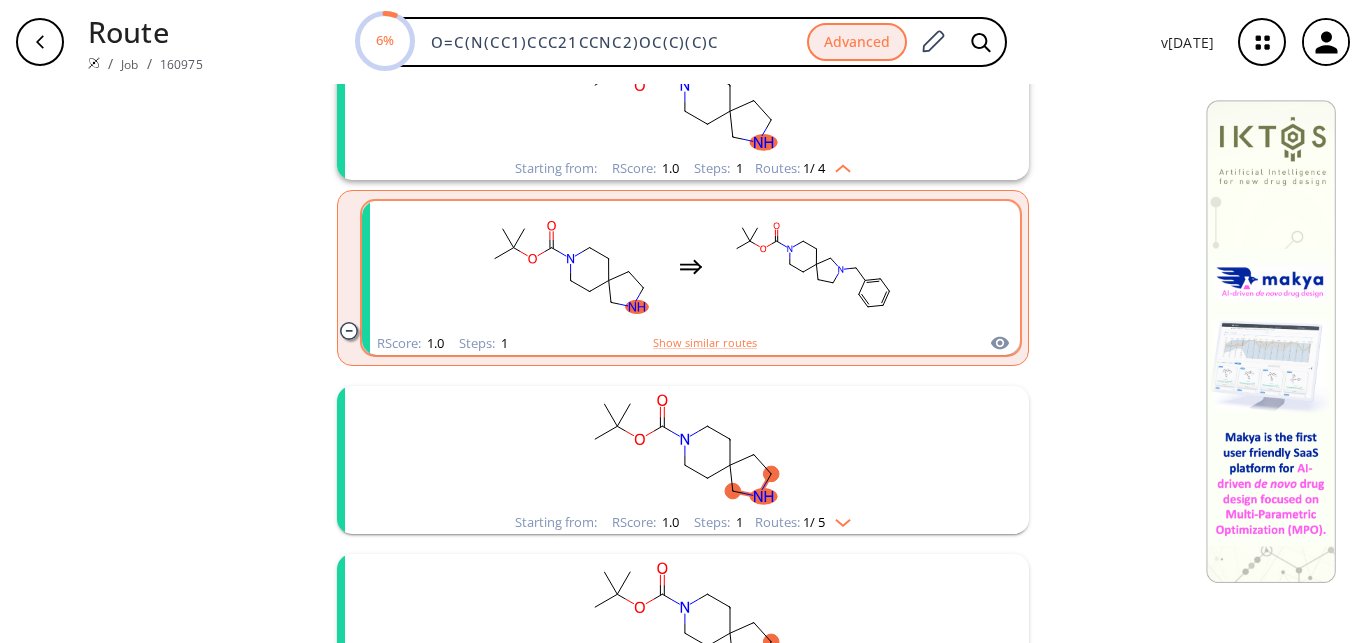 click 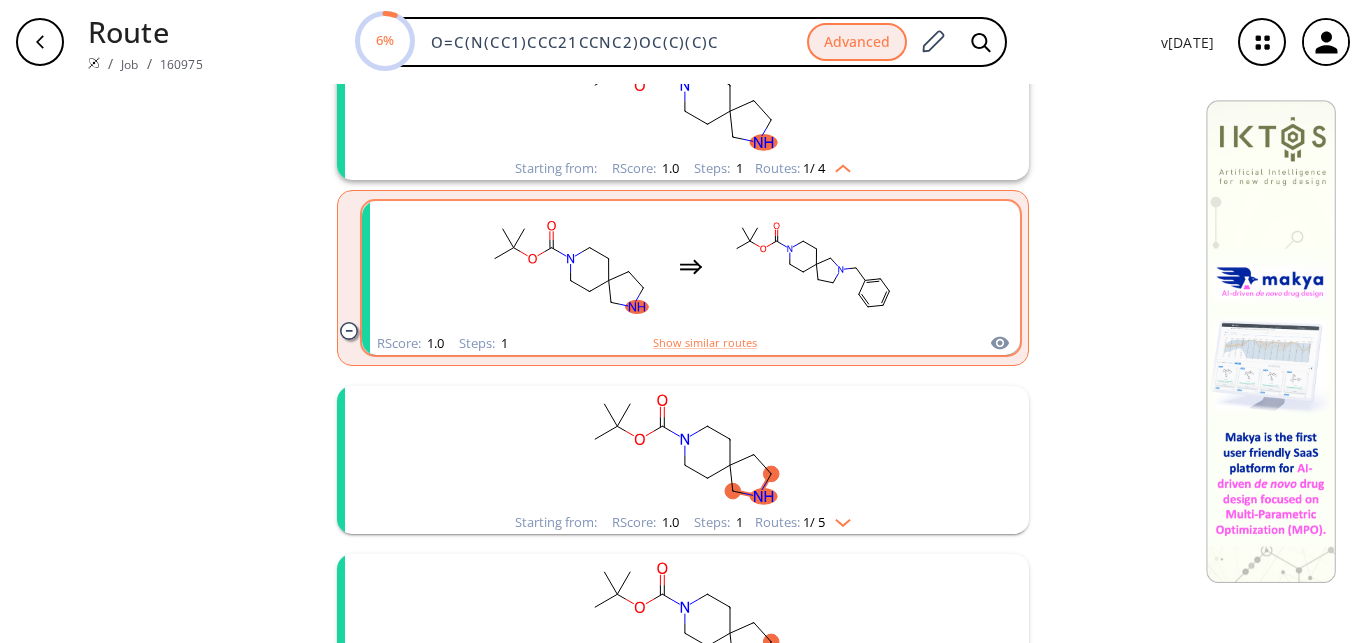 scroll, scrollTop: 0, scrollLeft: 0, axis: both 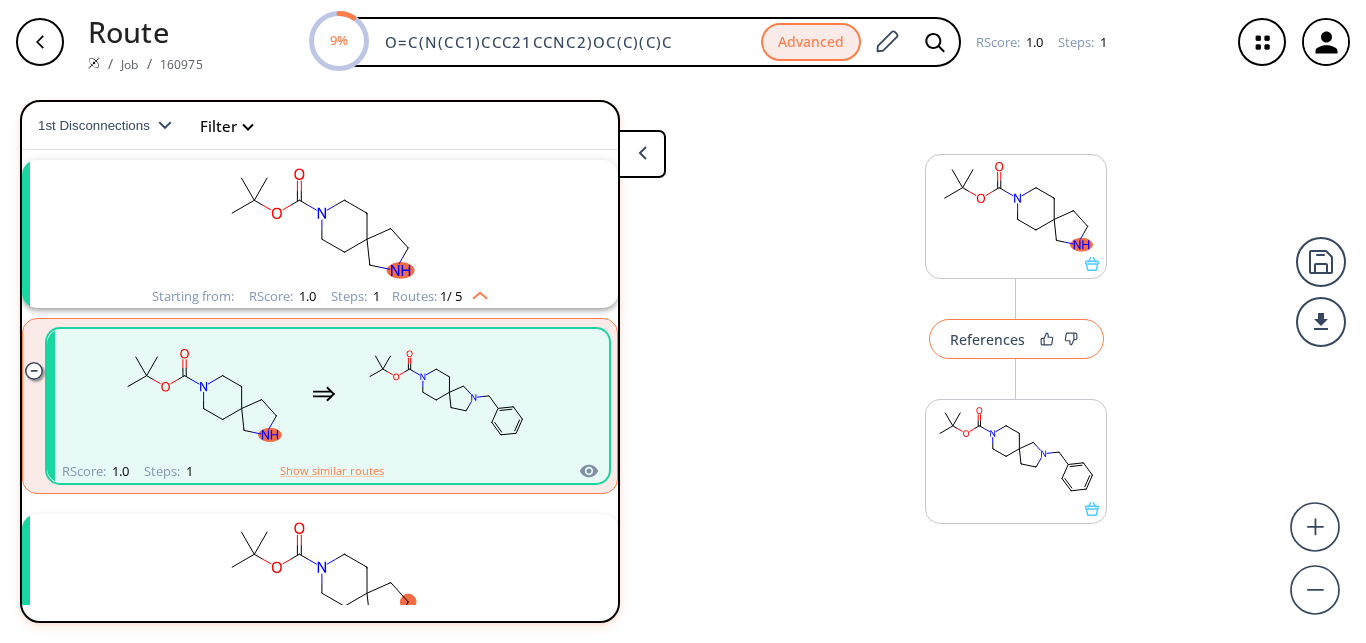 click on "References" at bounding box center [987, 339] 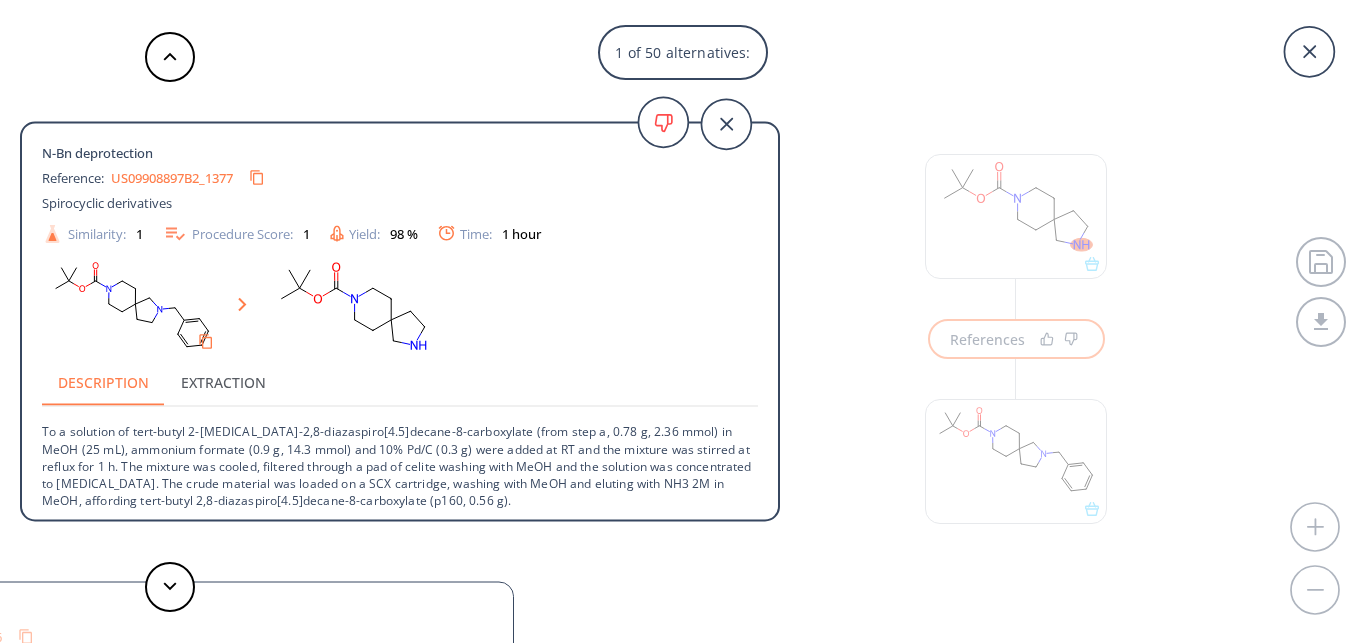 click on "US09908897B2_1377" at bounding box center (172, 177) 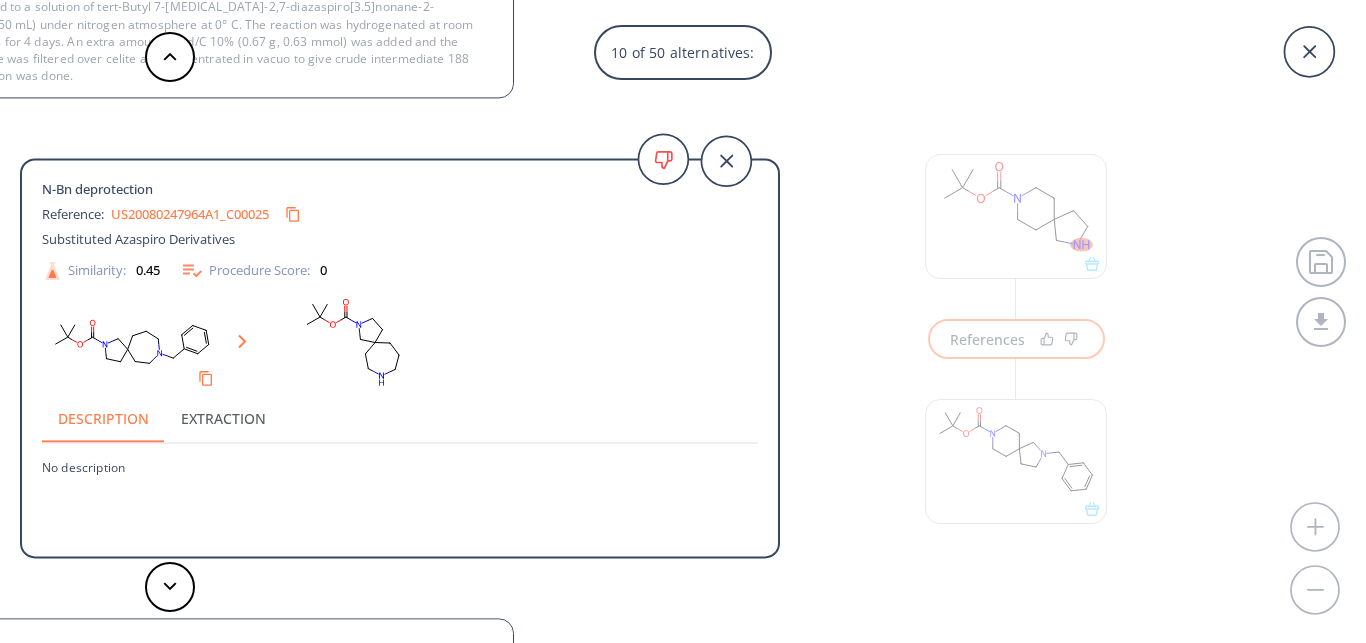 scroll, scrollTop: 3, scrollLeft: 0, axis: vertical 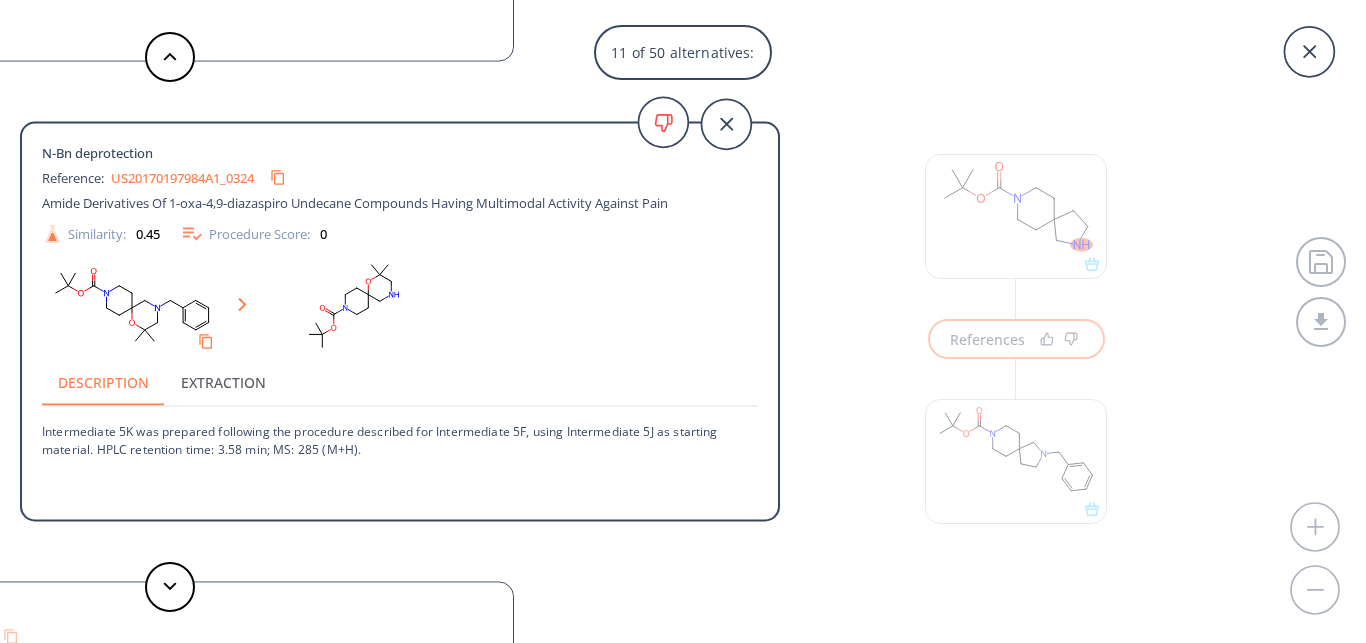 click on "11 of 50 alternatives: N-Bn deprotection Reference: US09908897B2_1377 Spirocyclic derivatives Similarity: 1 Procedure Score: 1  Yield:   98 %  Time: 1 hour  Description Extraction To a solution of tert-butyl 2-[MEDICAL_DATA]-2,8-diazaspiro[4.5]decane-8-carboxylate (from step a, 0.78 g, 2.36 mmol) in MeOH (25 mL), ammonium formate (0.9 g, 14.3 mmol) and 10% Pd/C (0.3 g) were added at RT and the mixture was stirred at reflux for 1 h. The mixture was cooled, filtered through a pad of celite washing with MeOH and the solution was concentrated to [MEDICAL_DATA]. The crude material was loaded on a SCX cartridge, washing with MeOH and eluting with NH3 2M in MeOH, affording tert-butyl 2,8-diazaspiro[4.5]decane-8-carboxylate (p160, 0.56 g). N-Bn deprotection Reference: US20080247964A1_C00026 Substituted Azaspiro Derivatives Similarity: 0.76 Procedure Score: 0 Description Extraction No description N-Bn deprotection Reference: US20160324833A1_0343 Inhibitors Of The Renal Outer Medullary Potassium Channel Similarity: 0.68 1  Time: 0.62" at bounding box center (683, 321) 